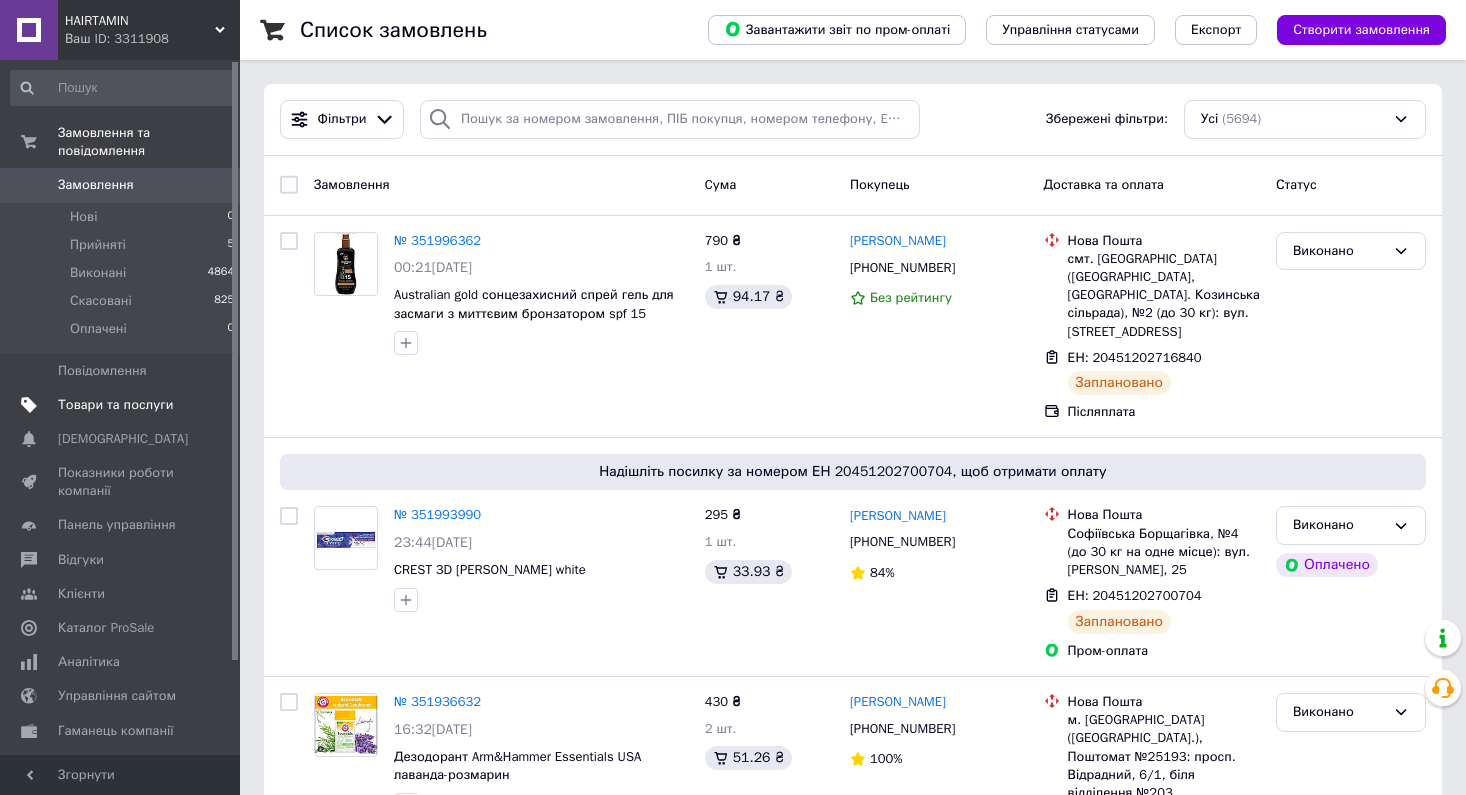 scroll, scrollTop: 0, scrollLeft: 0, axis: both 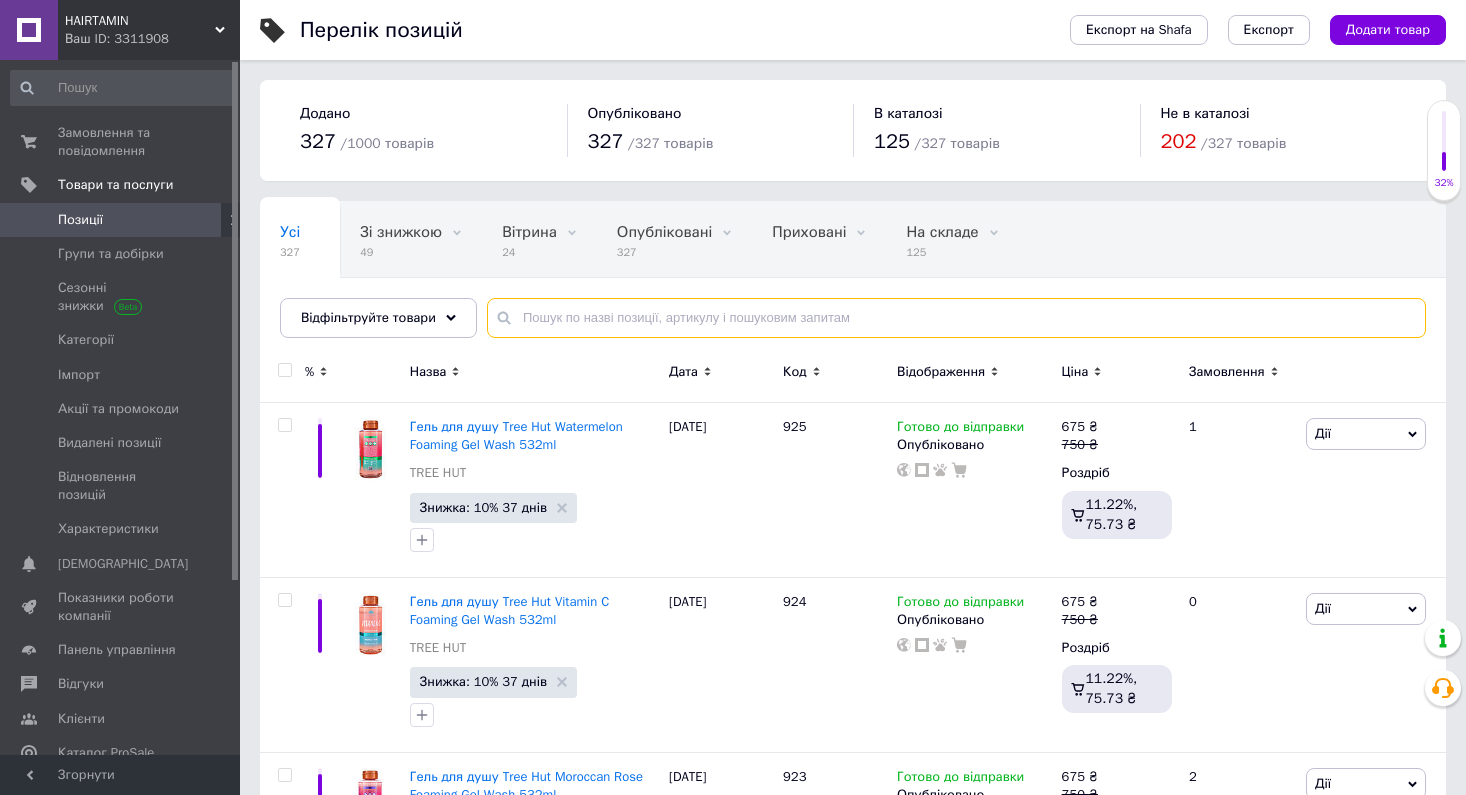 click at bounding box center [956, 318] 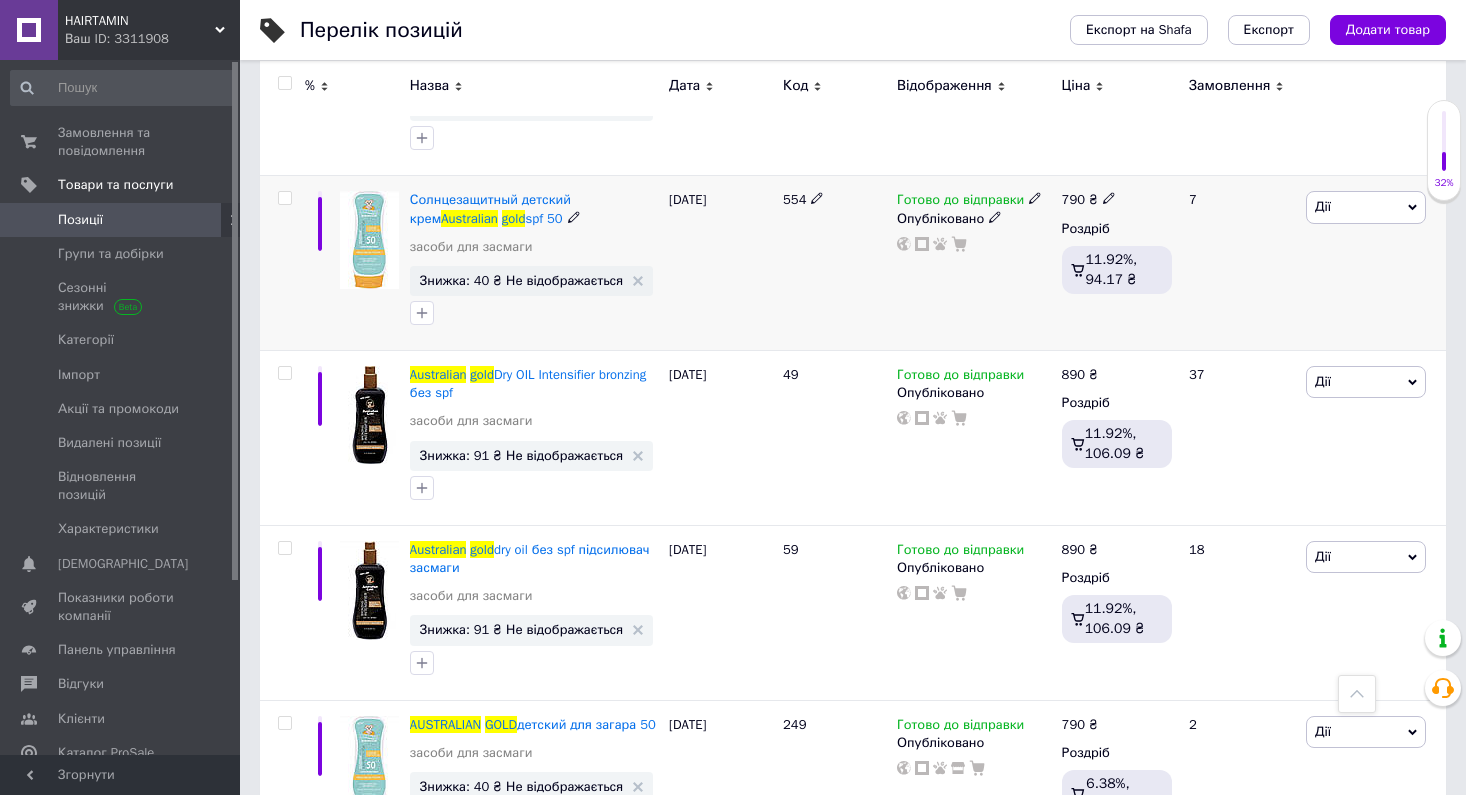 scroll, scrollTop: 1401, scrollLeft: 0, axis: vertical 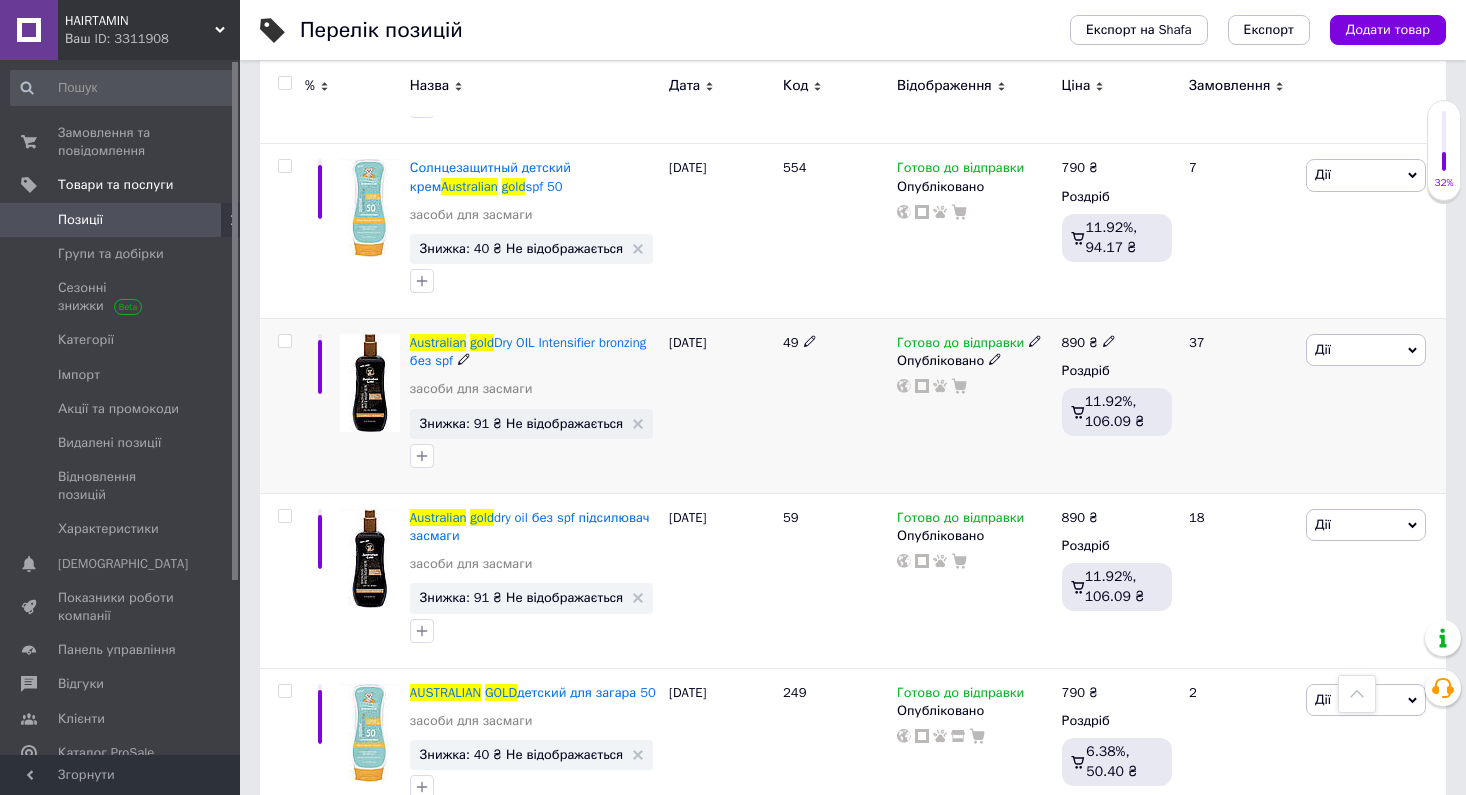type on "Australian gold" 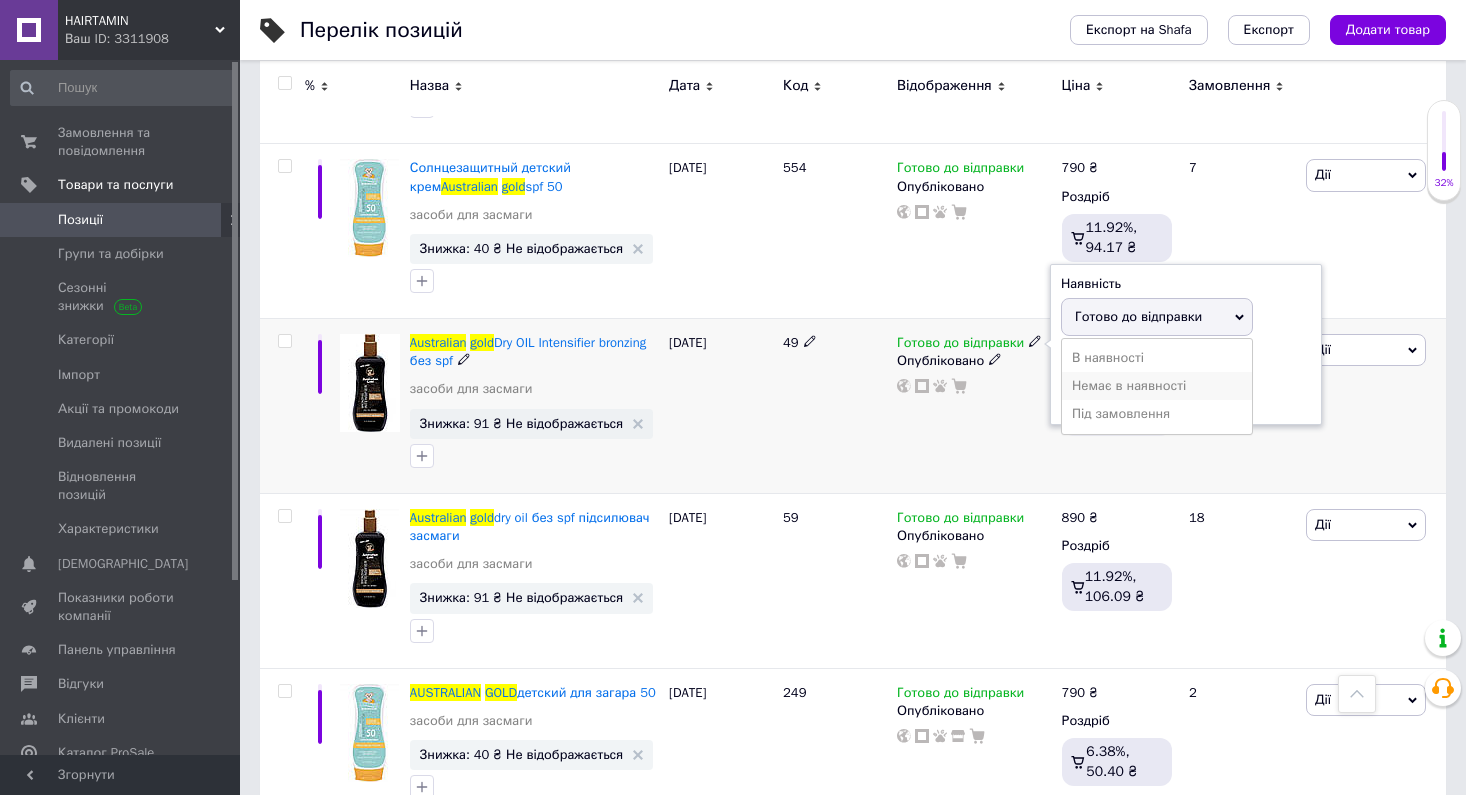 click on "Немає в наявності" at bounding box center [1157, 386] 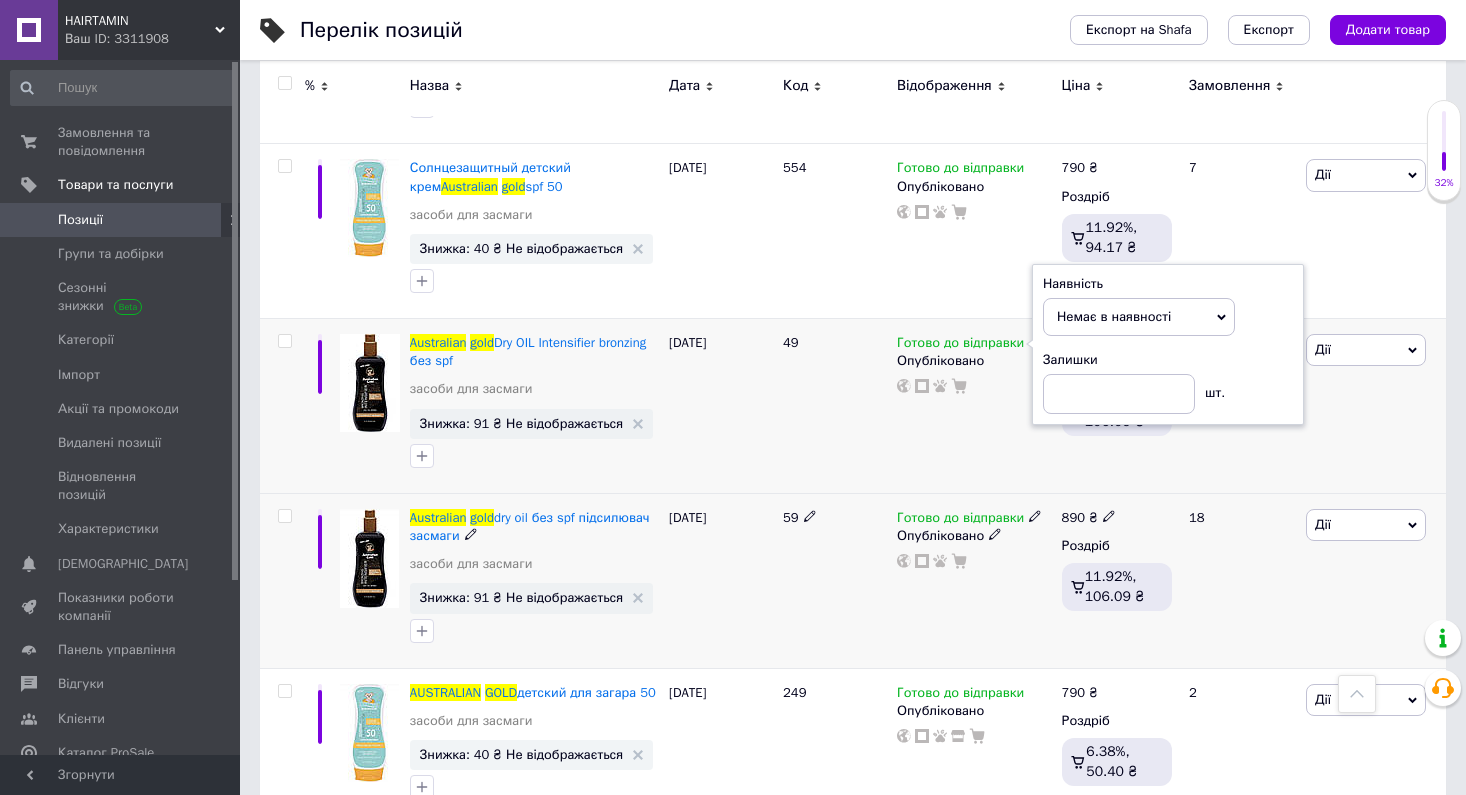 click on "Готово до відправки" at bounding box center [960, 520] 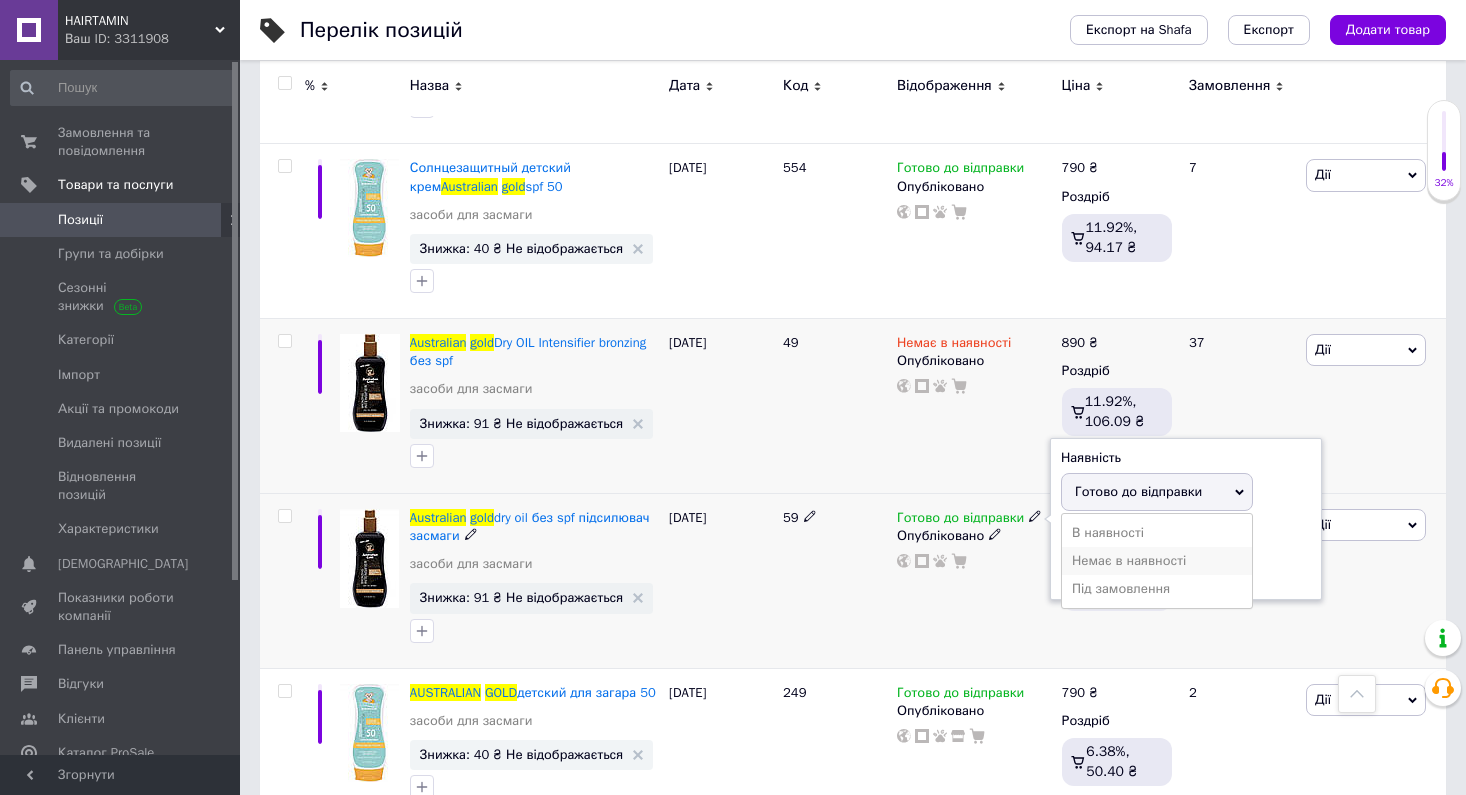 click on "Немає в наявності" at bounding box center (1157, 561) 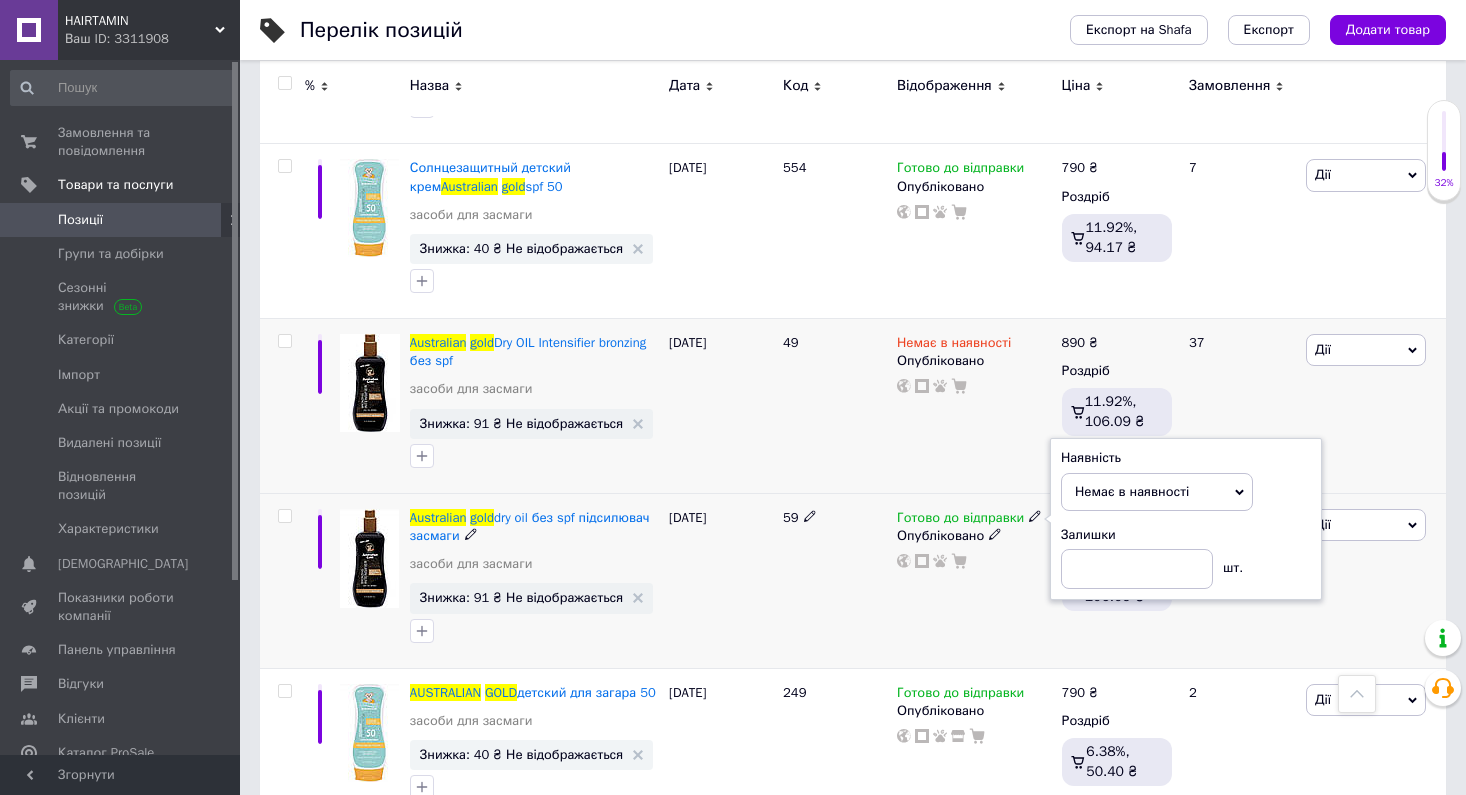 click on "Готово до відправки Наявність Немає в наявності В наявності Під замовлення Готово до відправки Залишки шт. Опубліковано" at bounding box center [974, 580] 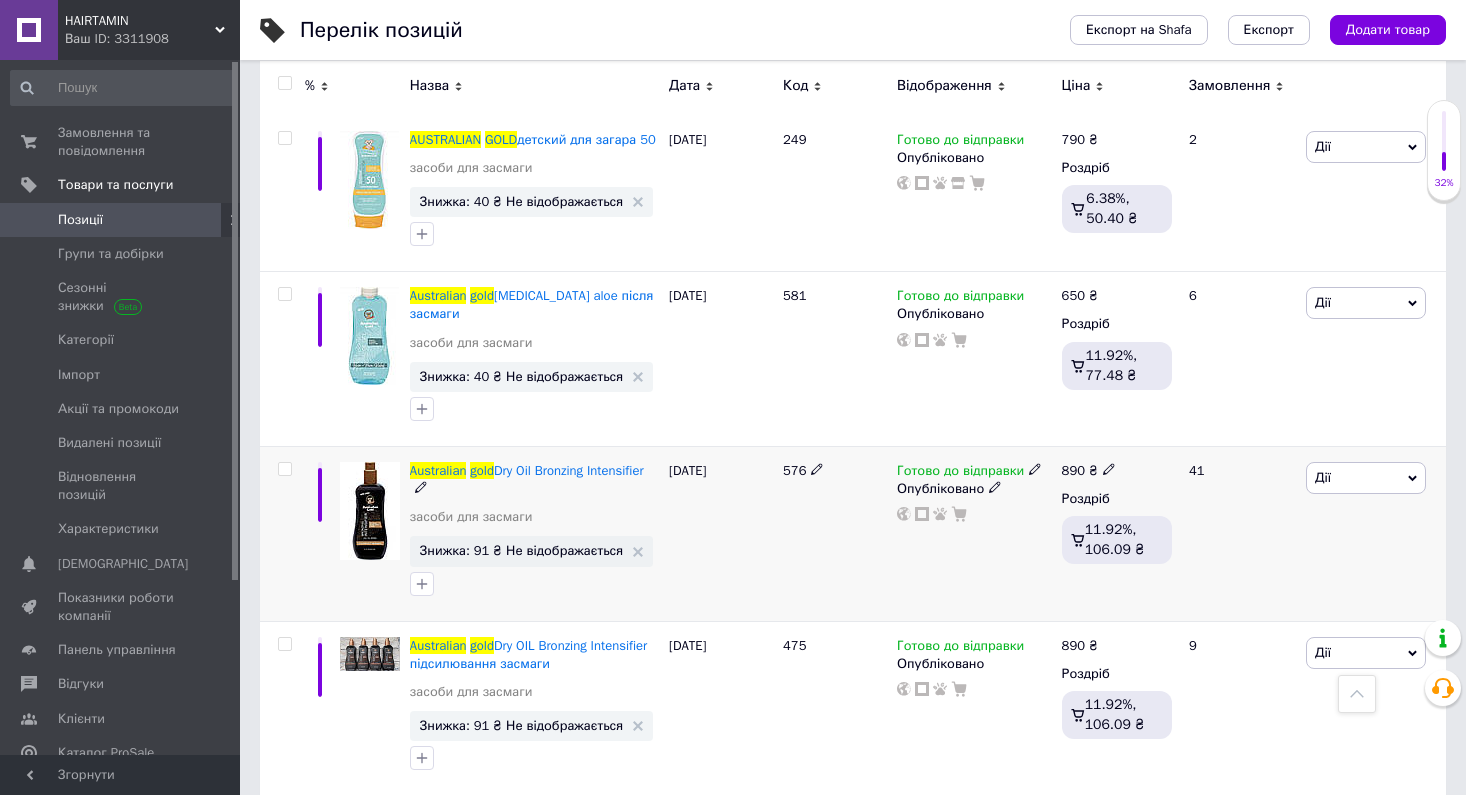 scroll, scrollTop: 1955, scrollLeft: 0, axis: vertical 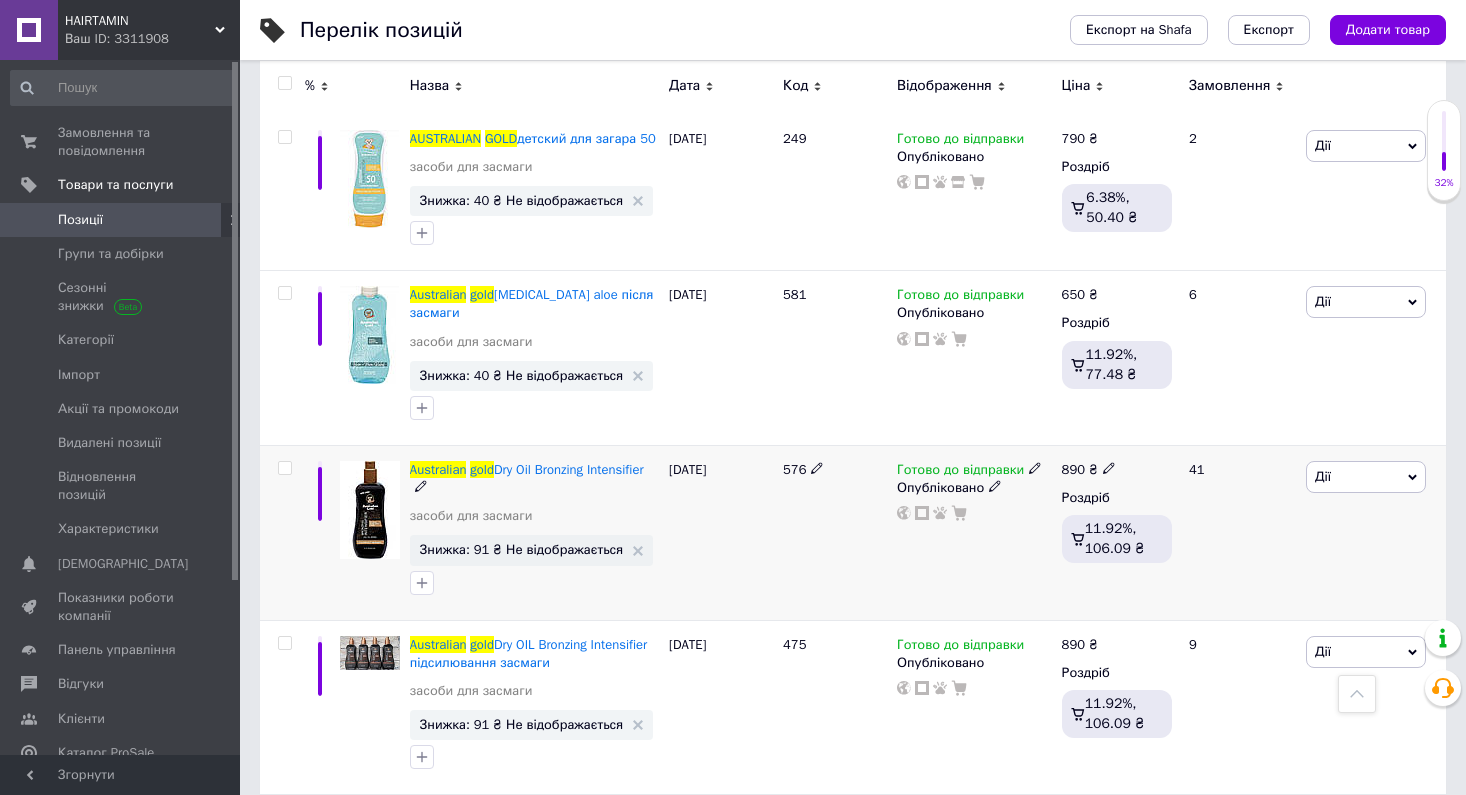 click on "Готово до відправки" at bounding box center (960, 472) 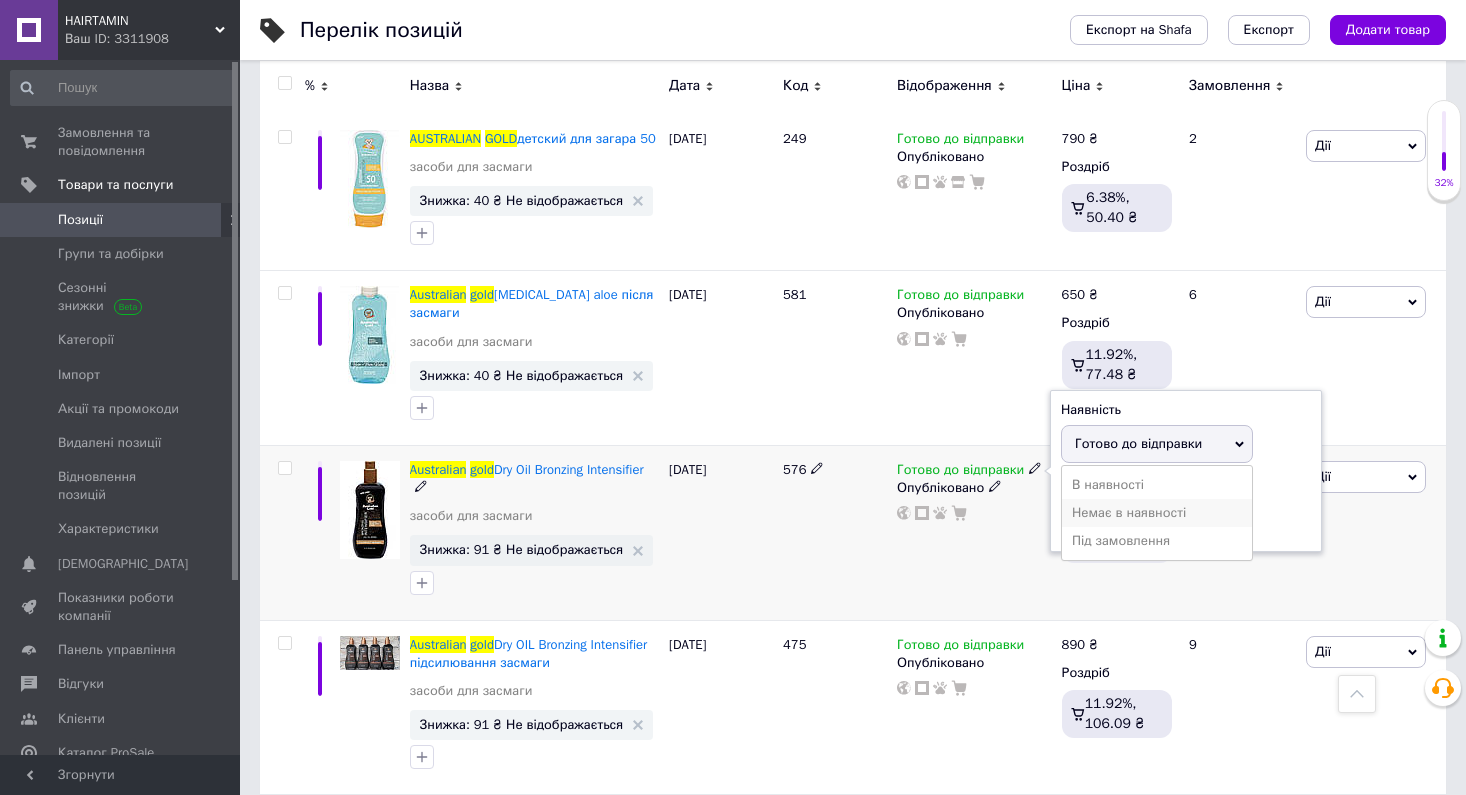 click on "Немає в наявності" at bounding box center [1157, 513] 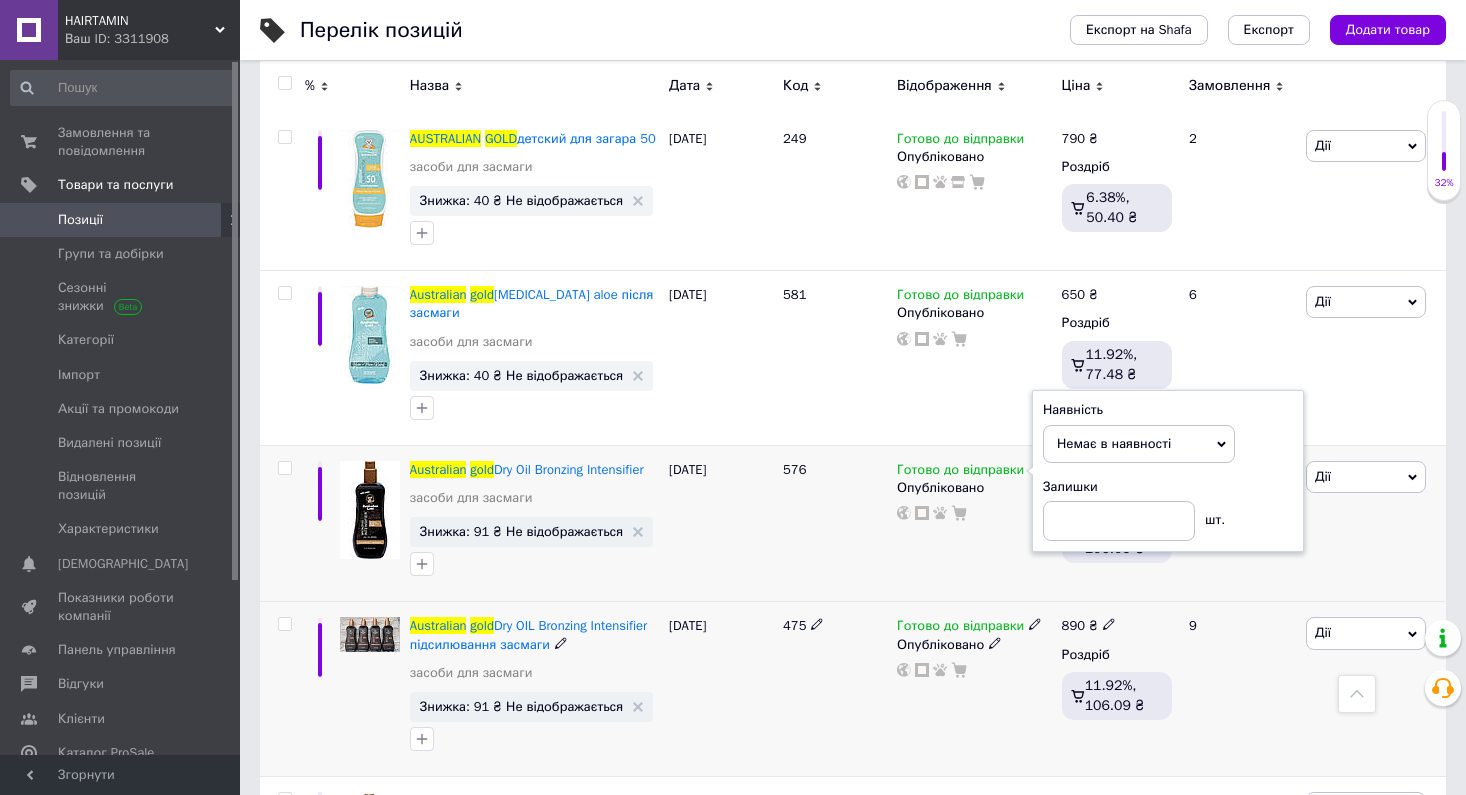 click on "Готово до відправки" at bounding box center (960, 628) 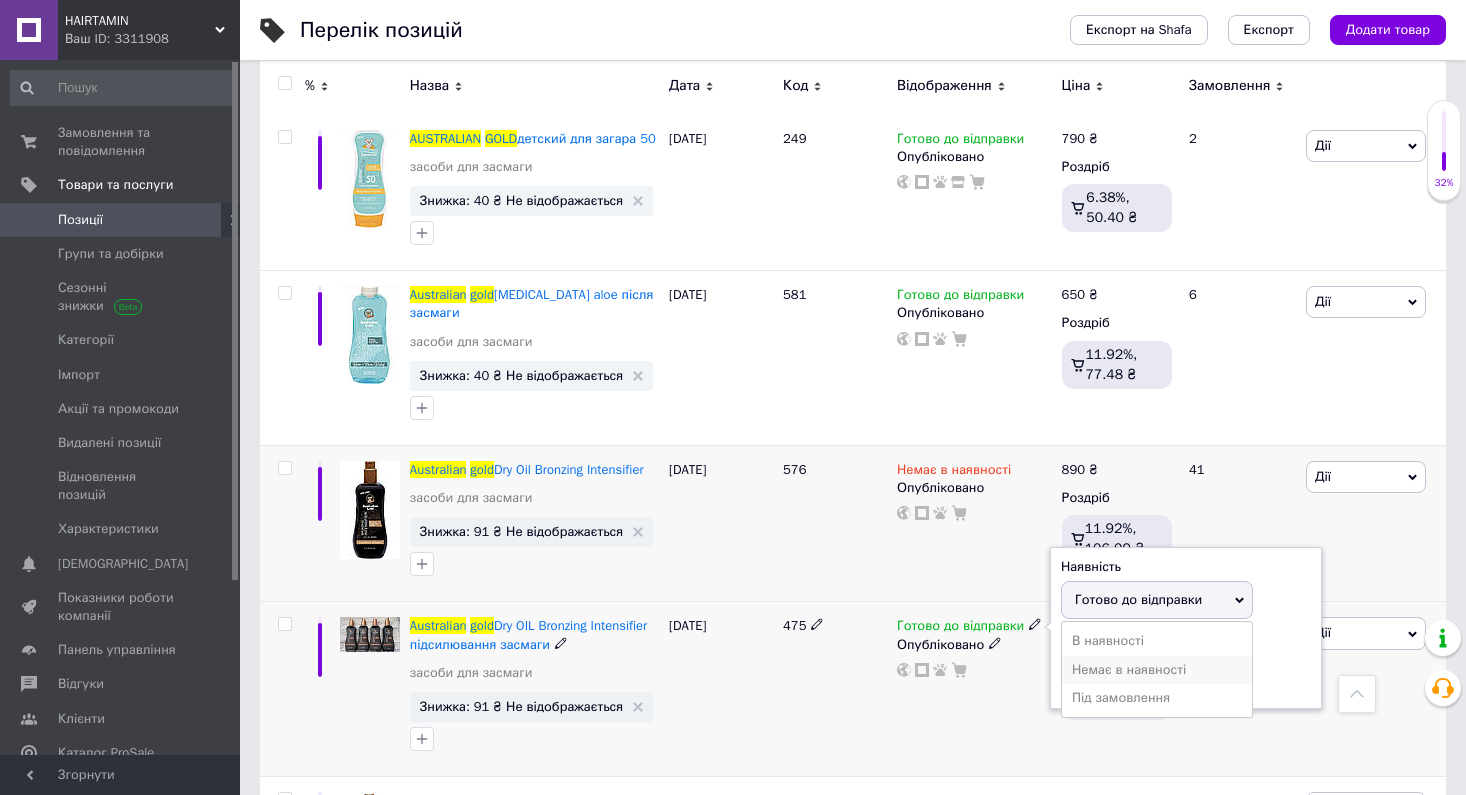 click on "Немає в наявності" at bounding box center [1157, 670] 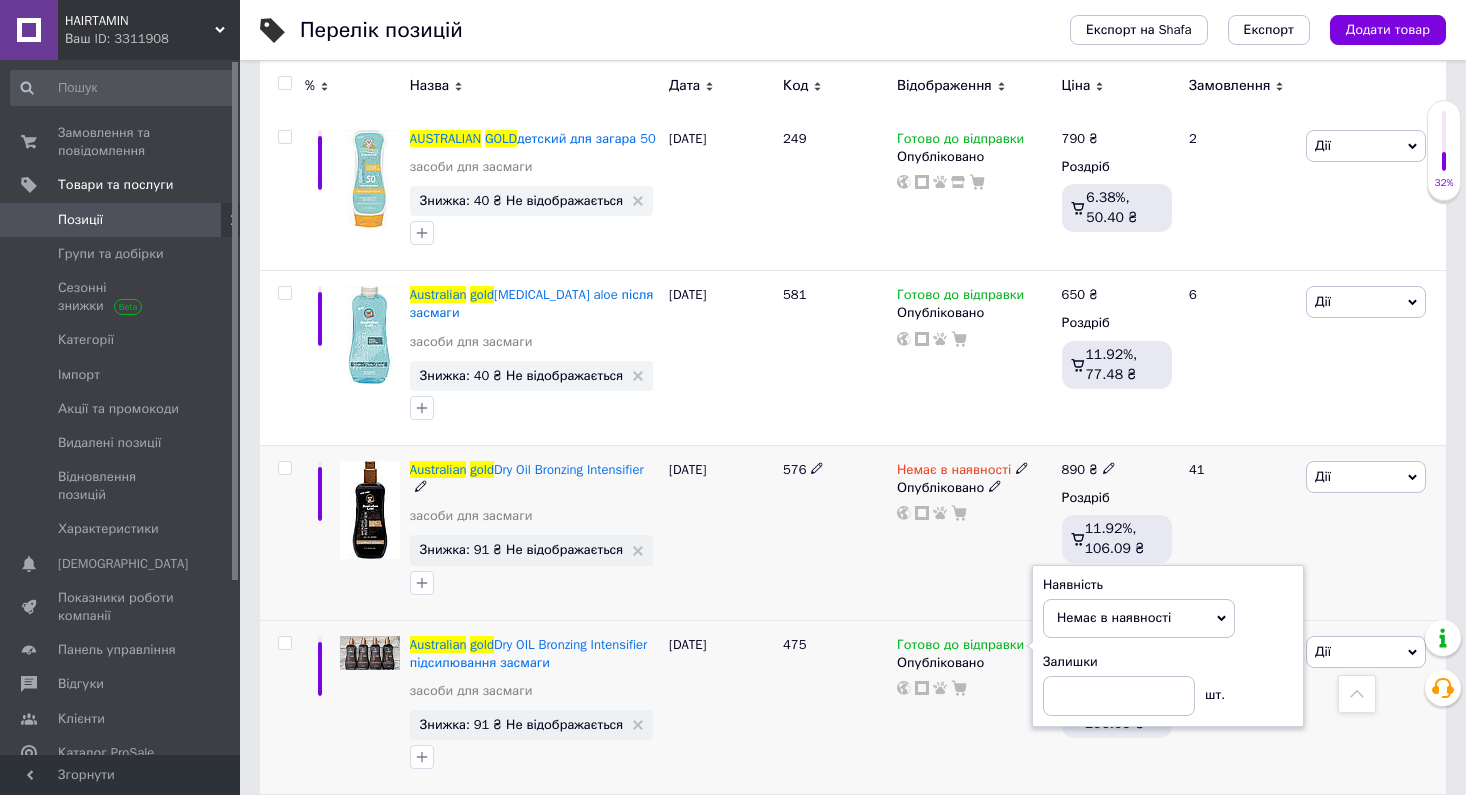 click on "Немає в наявності Опубліковано" at bounding box center (974, 532) 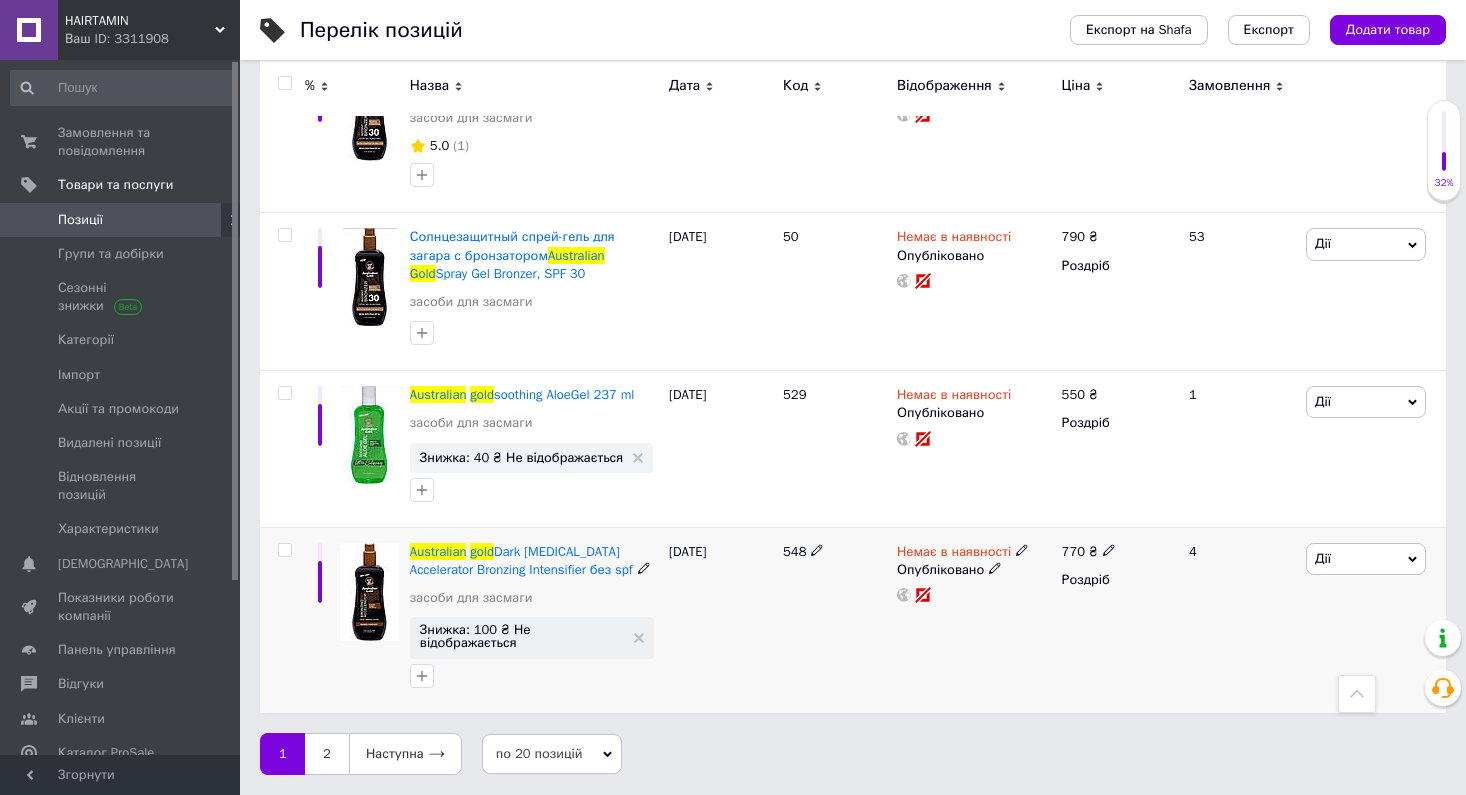 scroll, scrollTop: 3112, scrollLeft: 0, axis: vertical 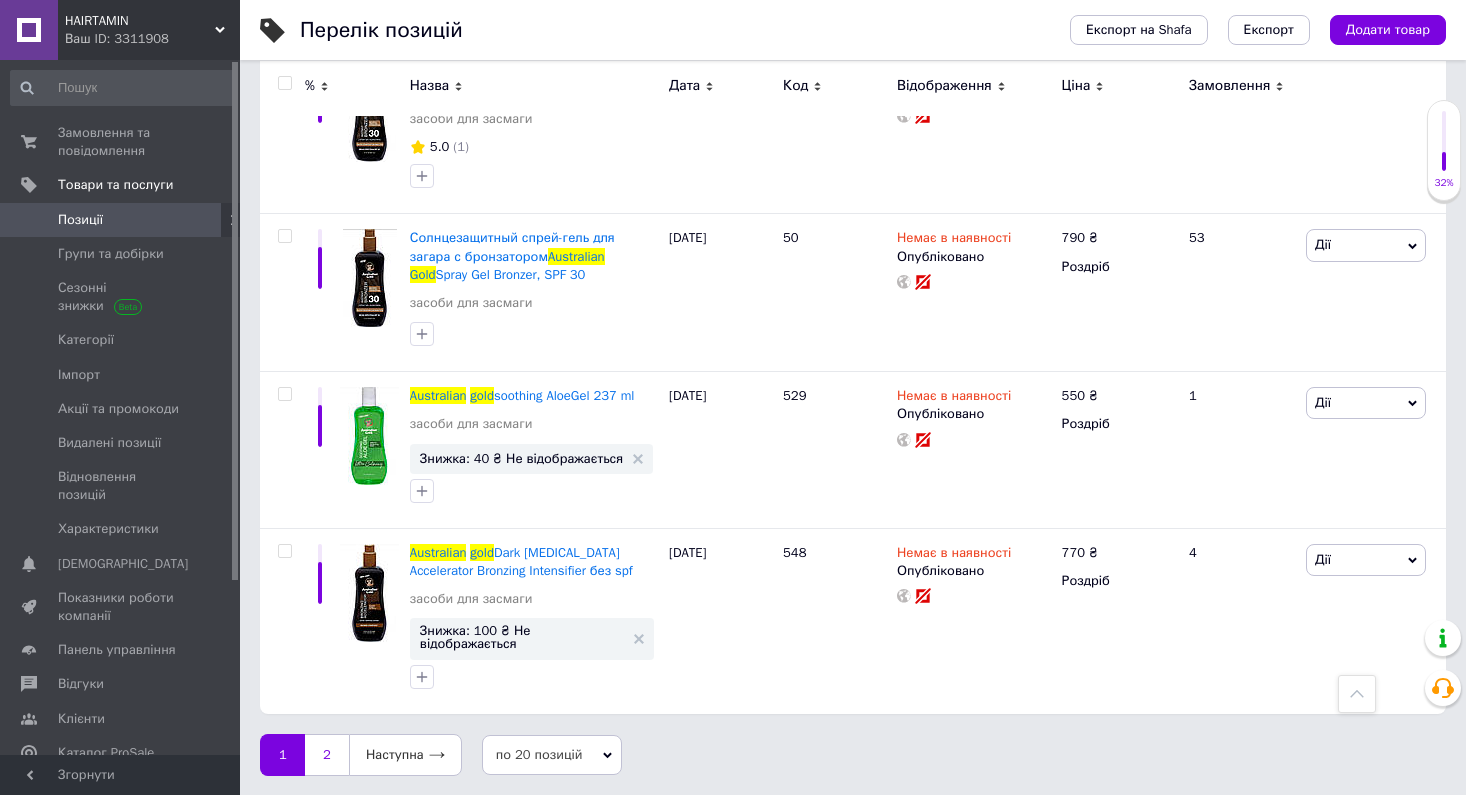 click on "2" at bounding box center [327, 755] 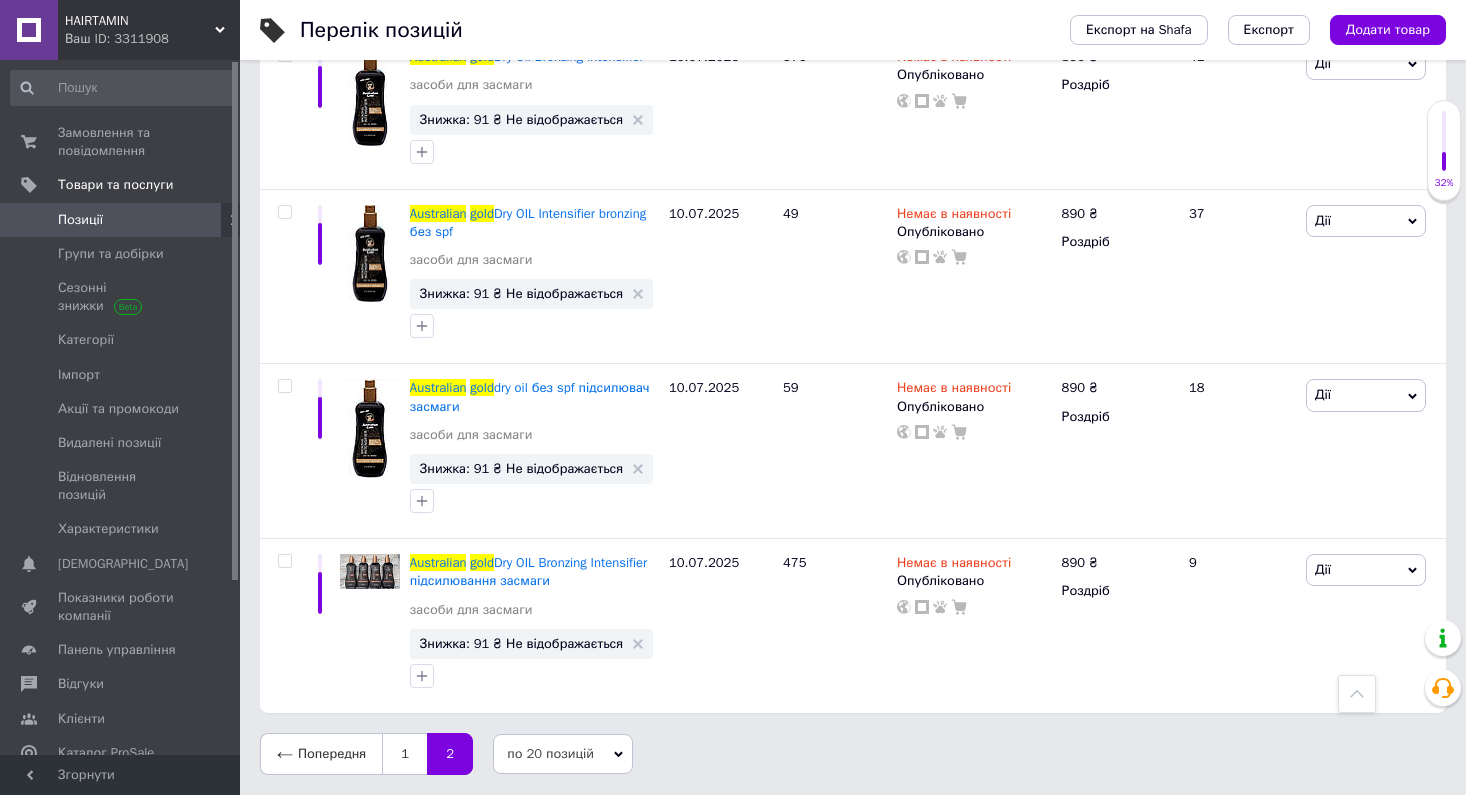scroll, scrollTop: 1568, scrollLeft: 0, axis: vertical 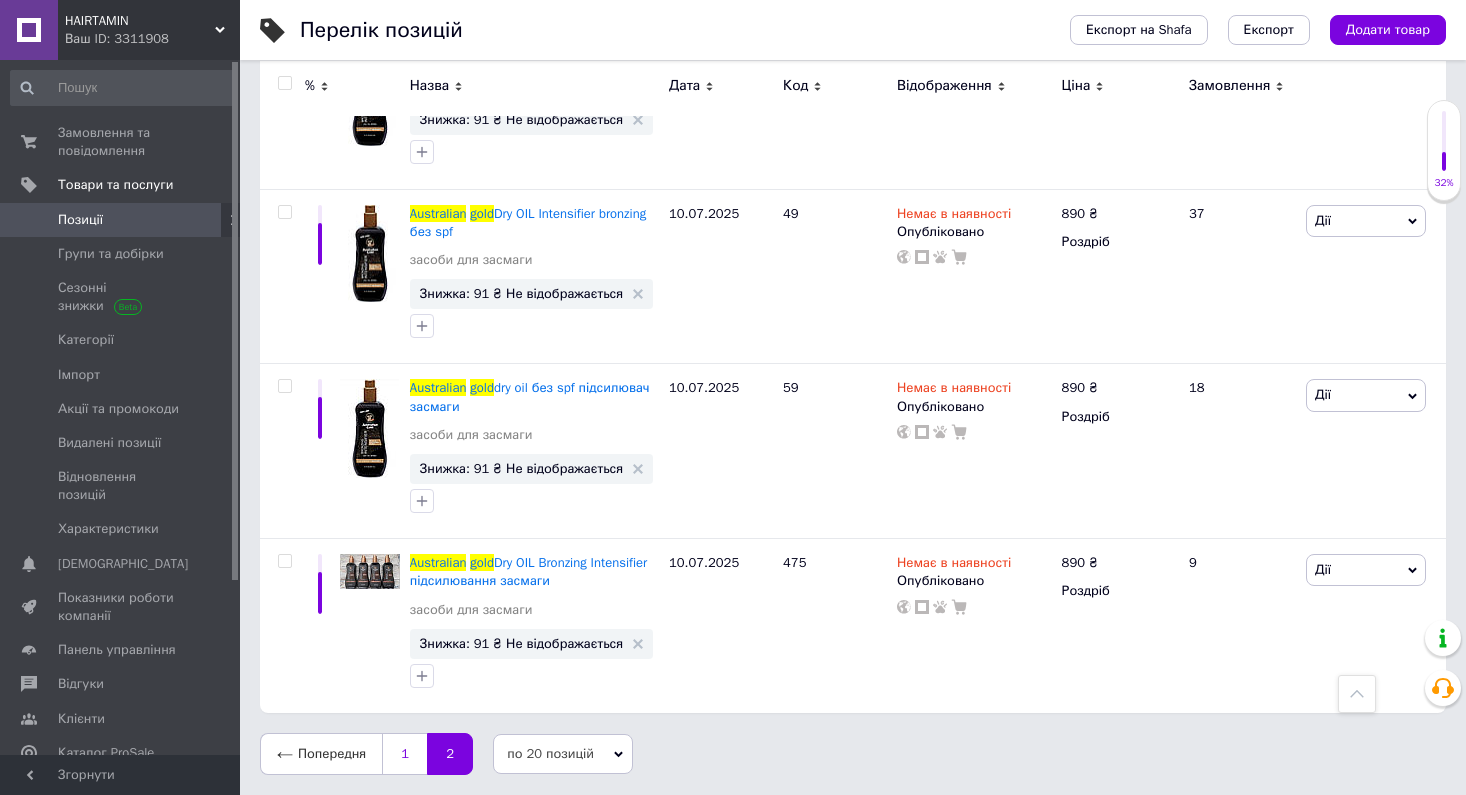 click on "1" at bounding box center [404, 754] 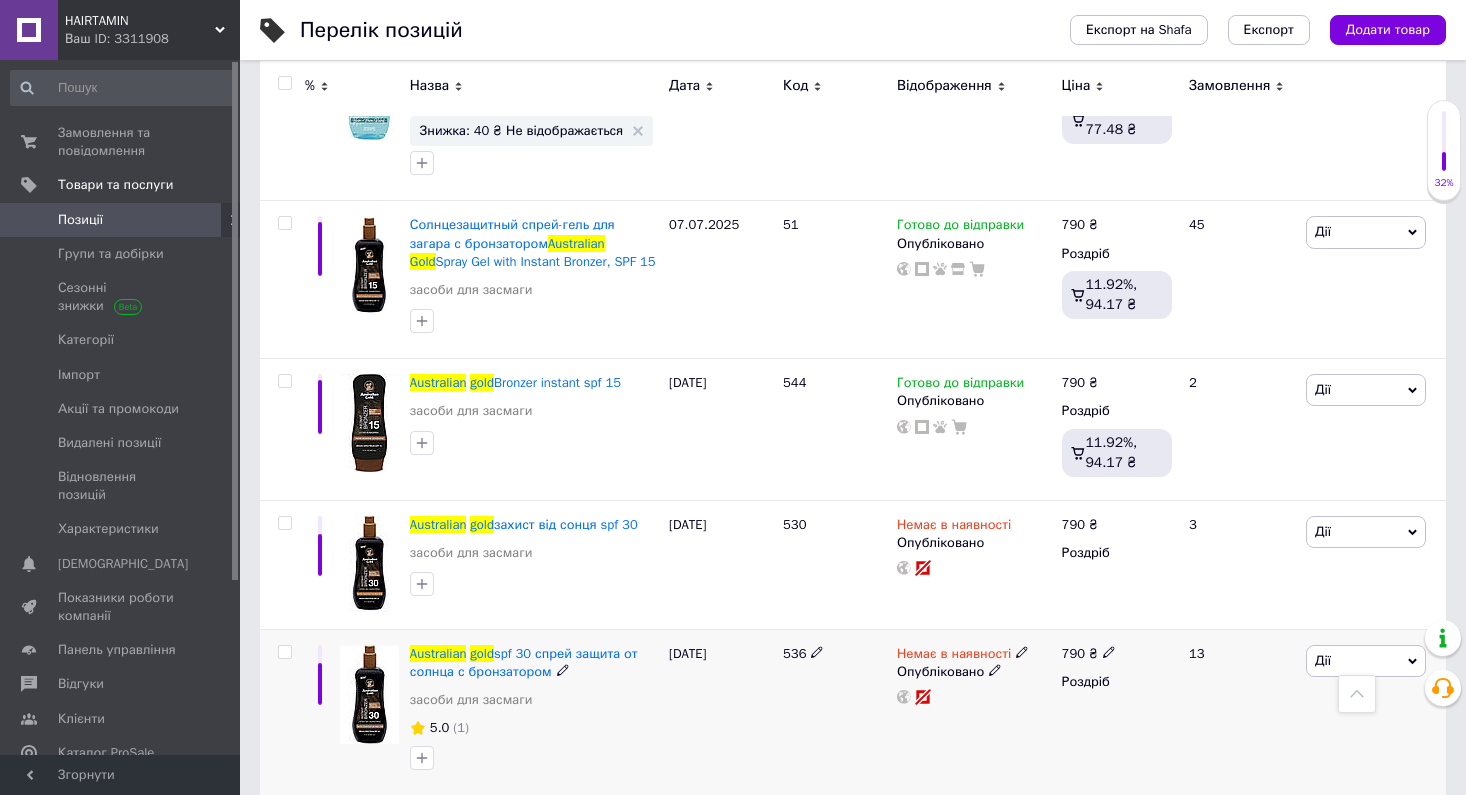 scroll, scrollTop: 1851, scrollLeft: 0, axis: vertical 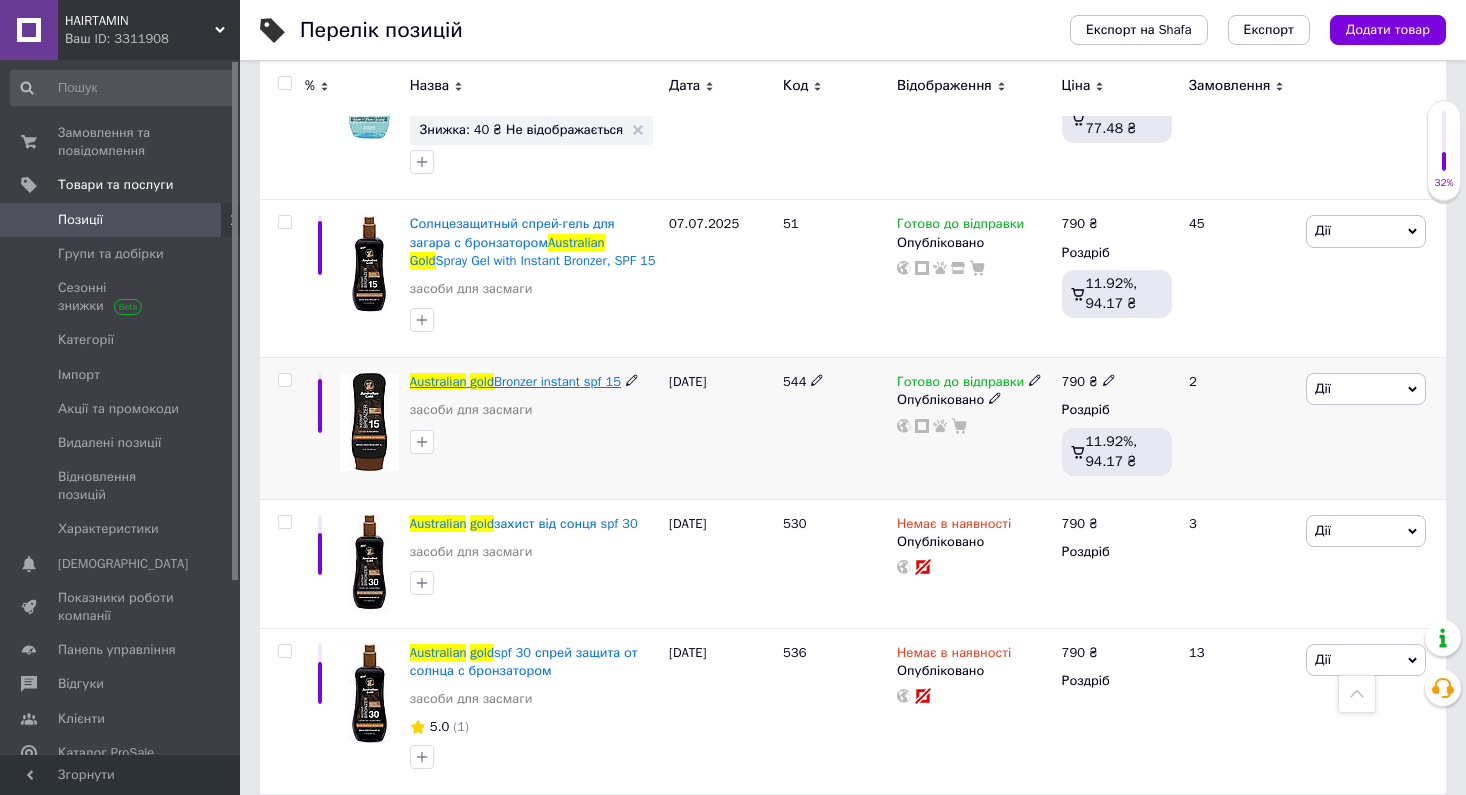 click on "Bronzer instant spf 15" at bounding box center (557, 381) 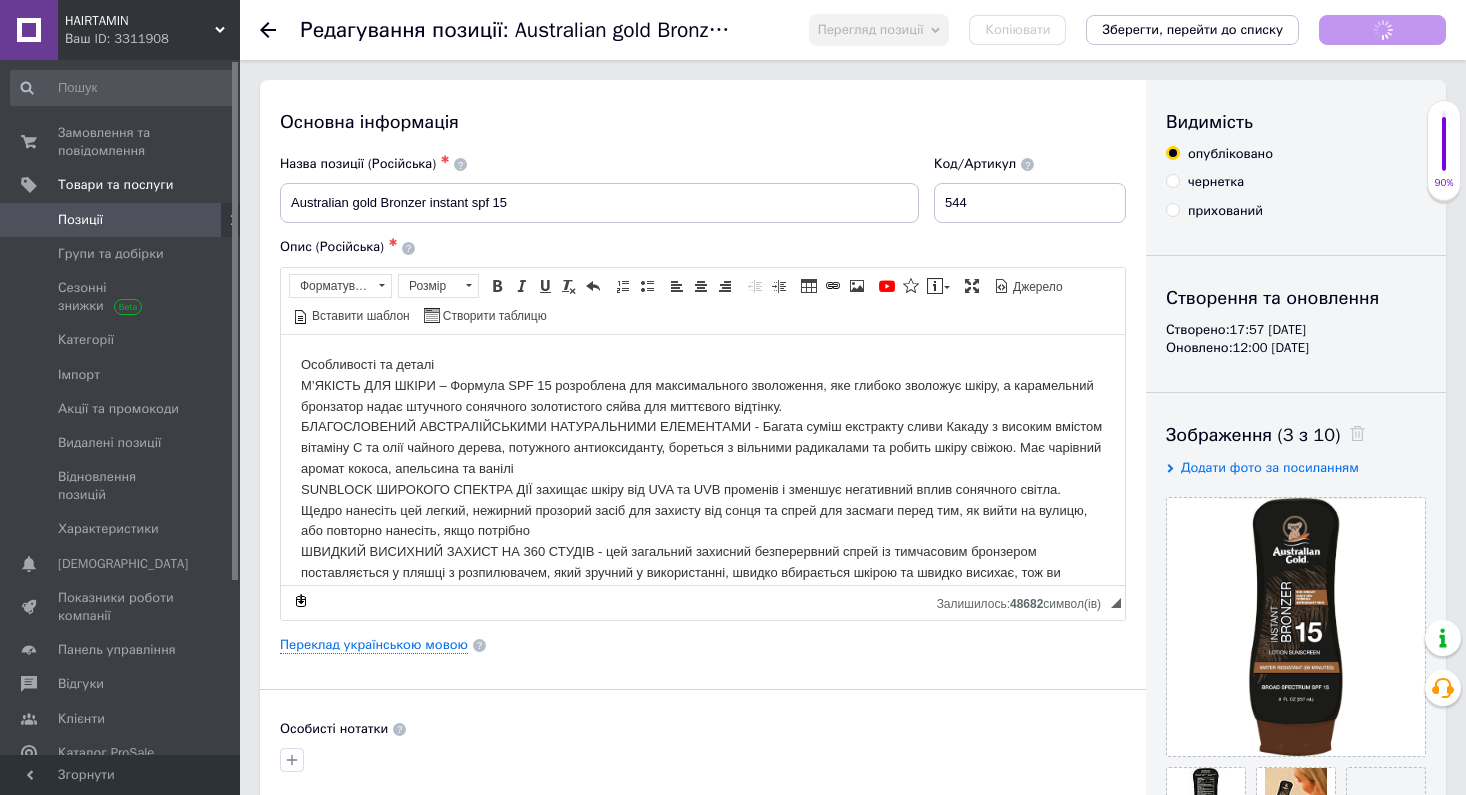 scroll, scrollTop: 0, scrollLeft: 0, axis: both 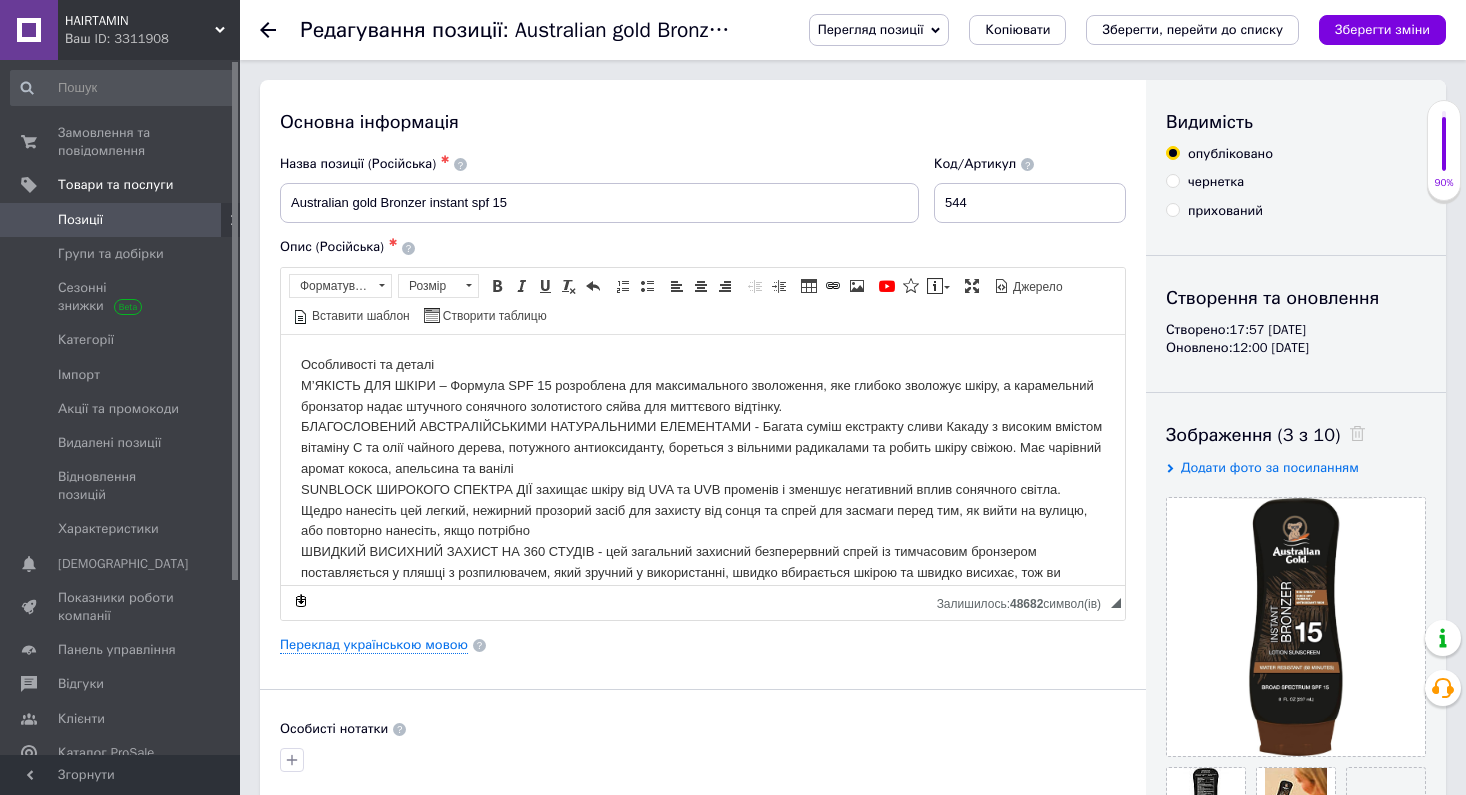 click 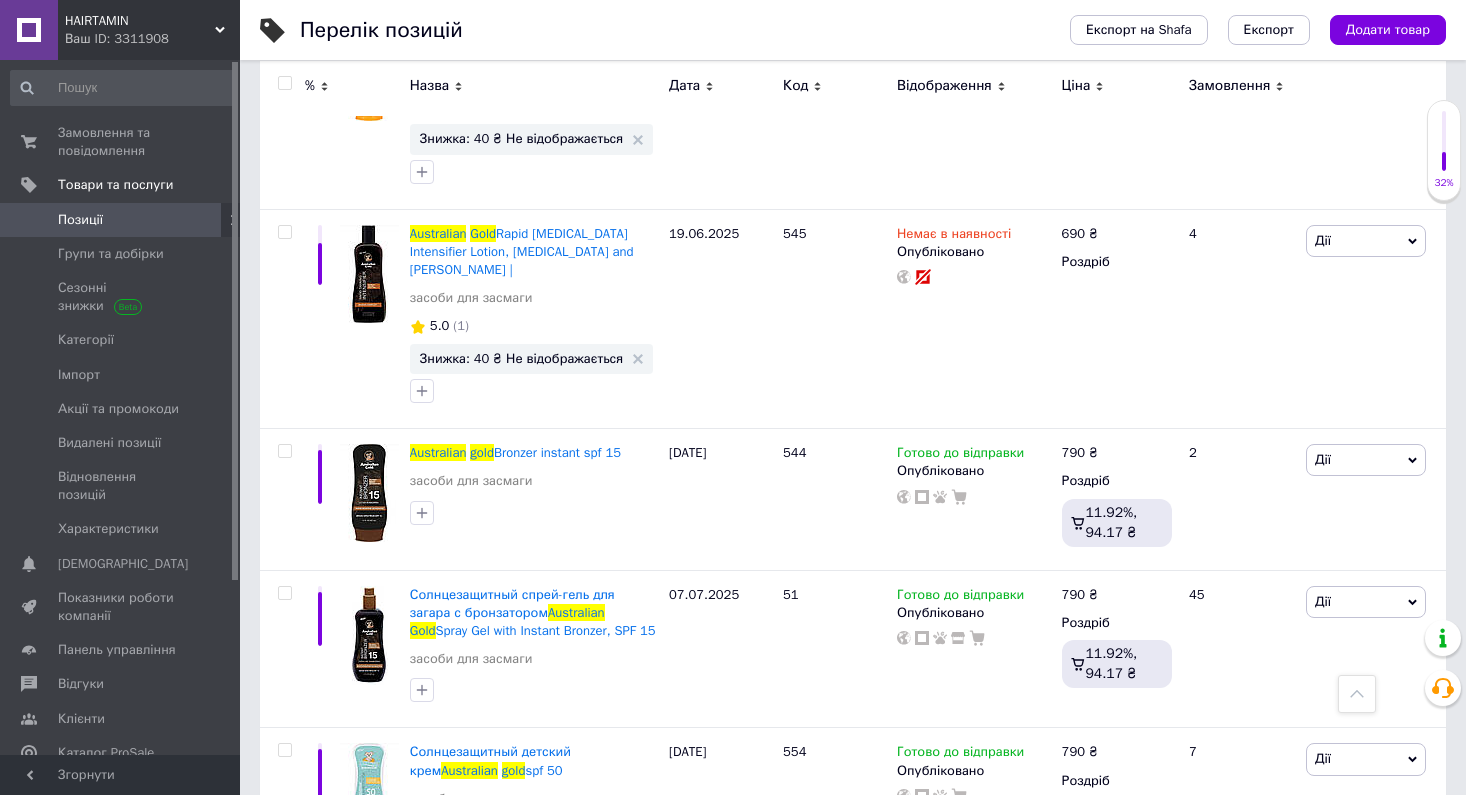 scroll, scrollTop: 1680, scrollLeft: 0, axis: vertical 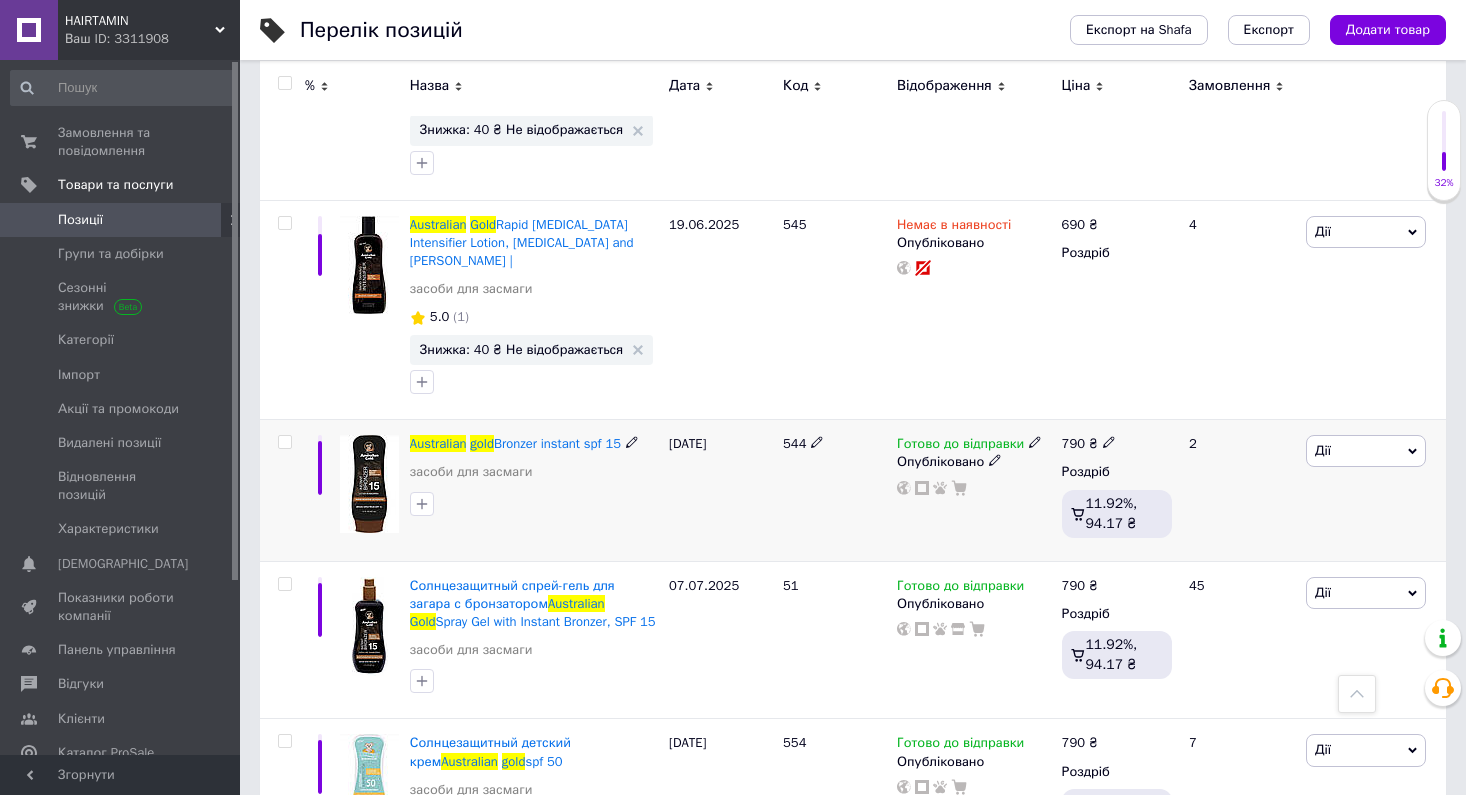 click at bounding box center [284, 442] 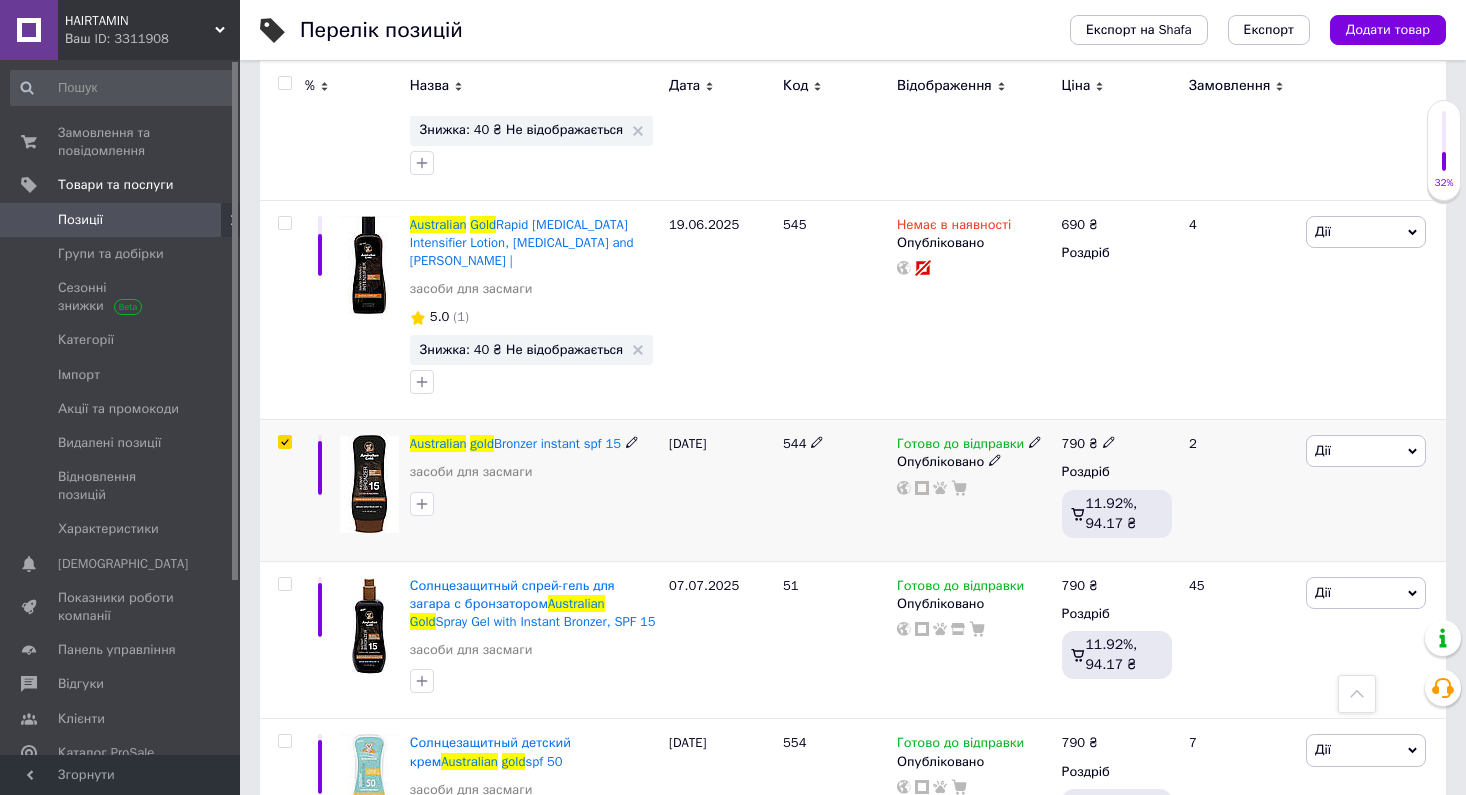 checkbox on "true" 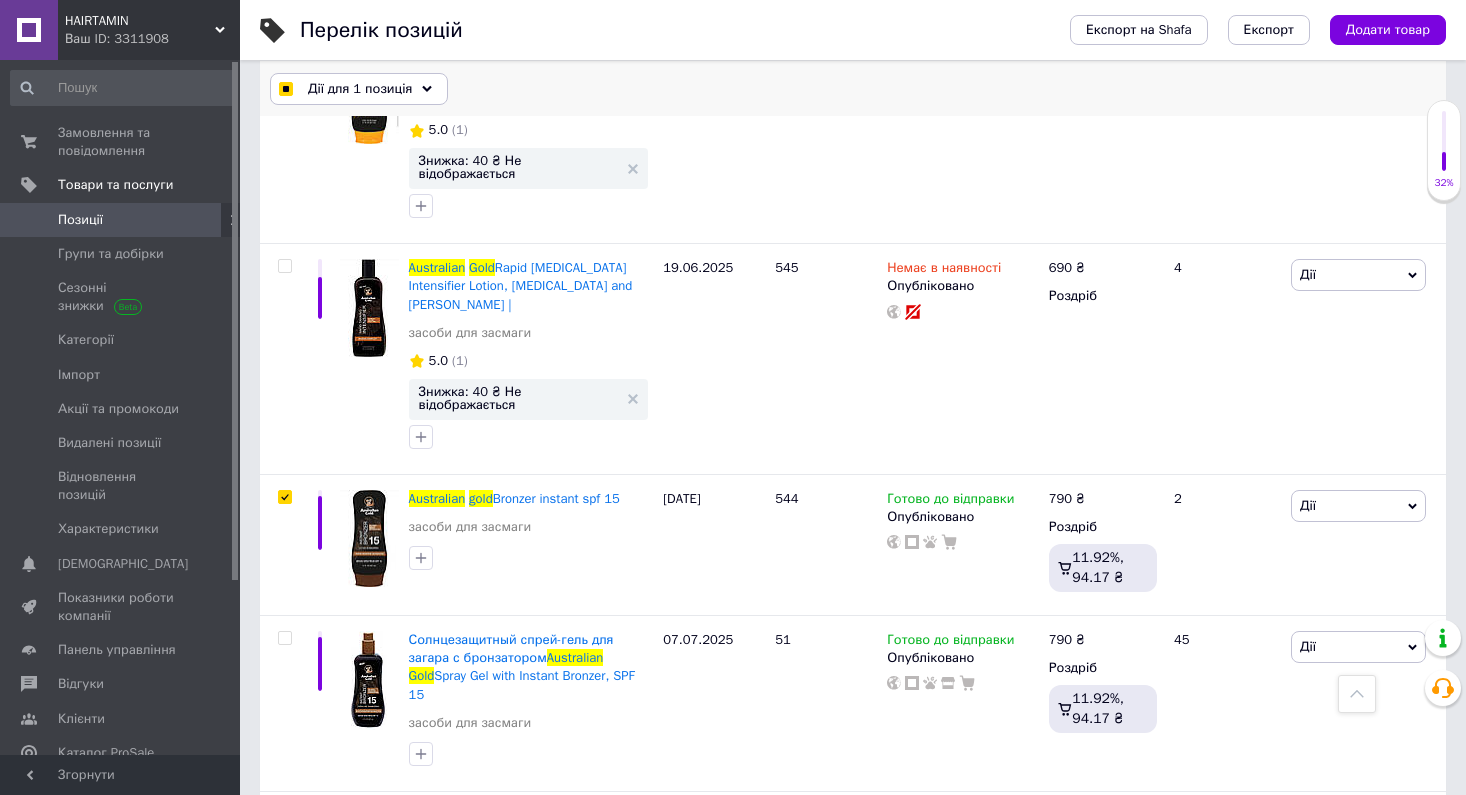 click on "Дії для 1 позиція" at bounding box center (360, 89) 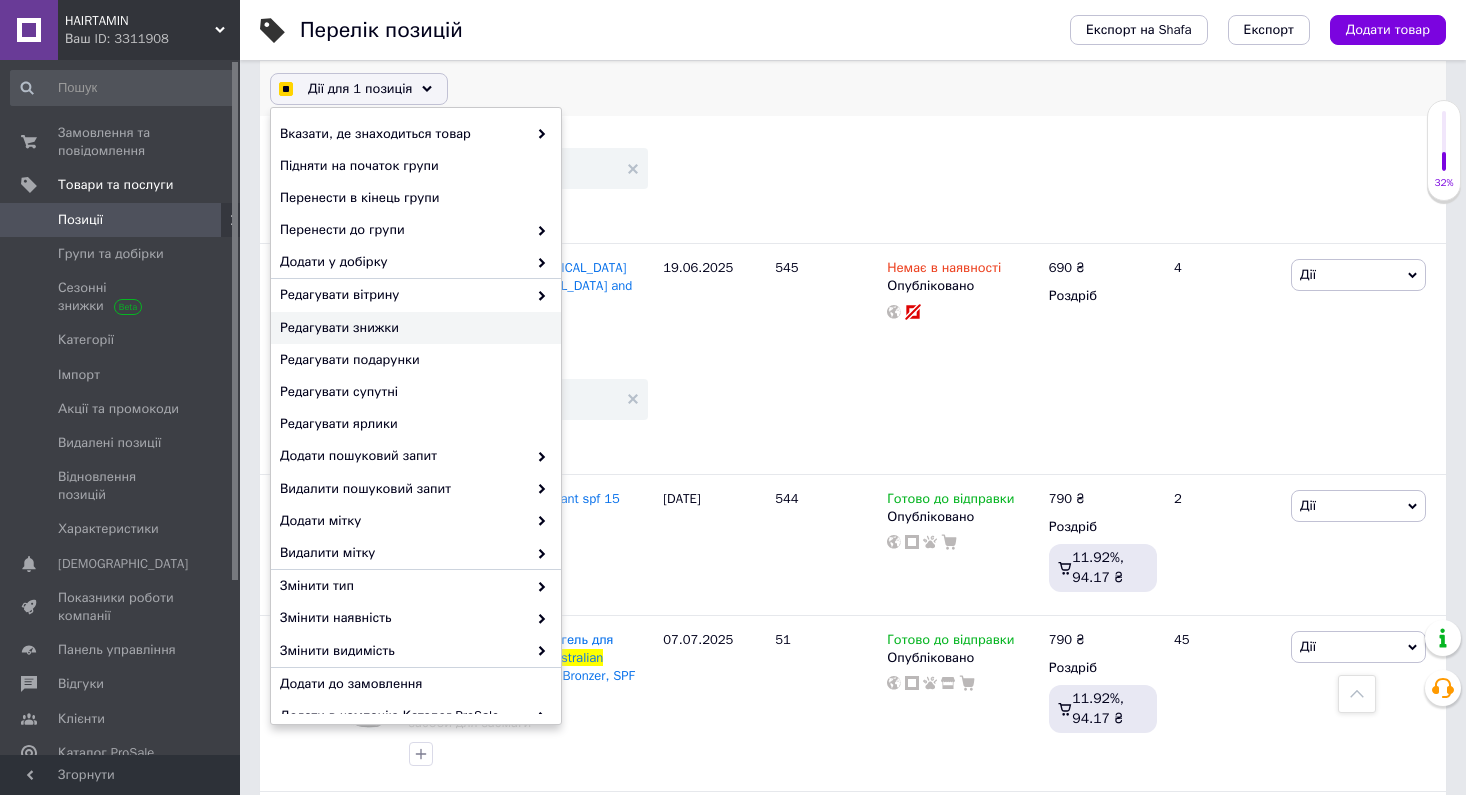 checkbox on "true" 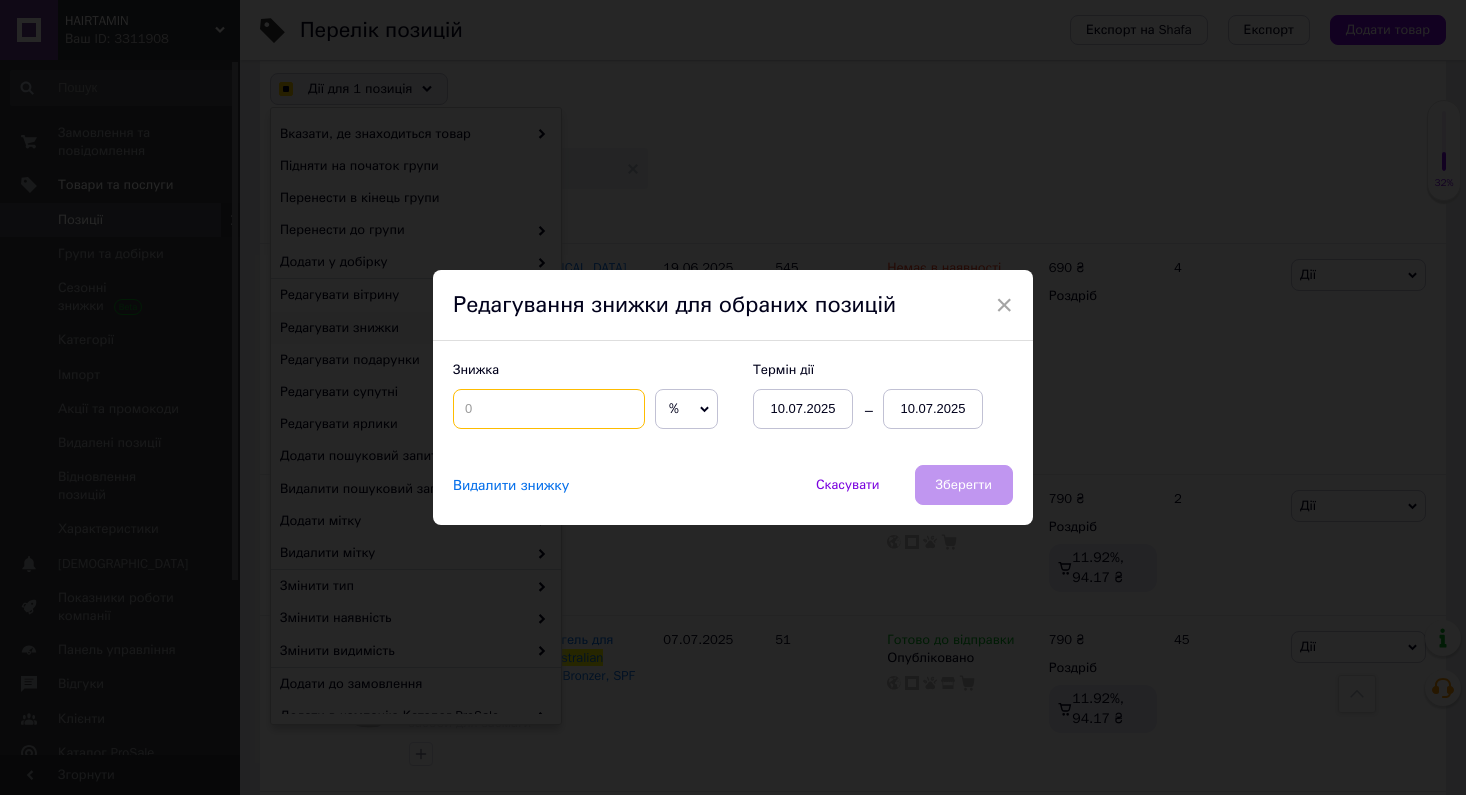 click at bounding box center (549, 409) 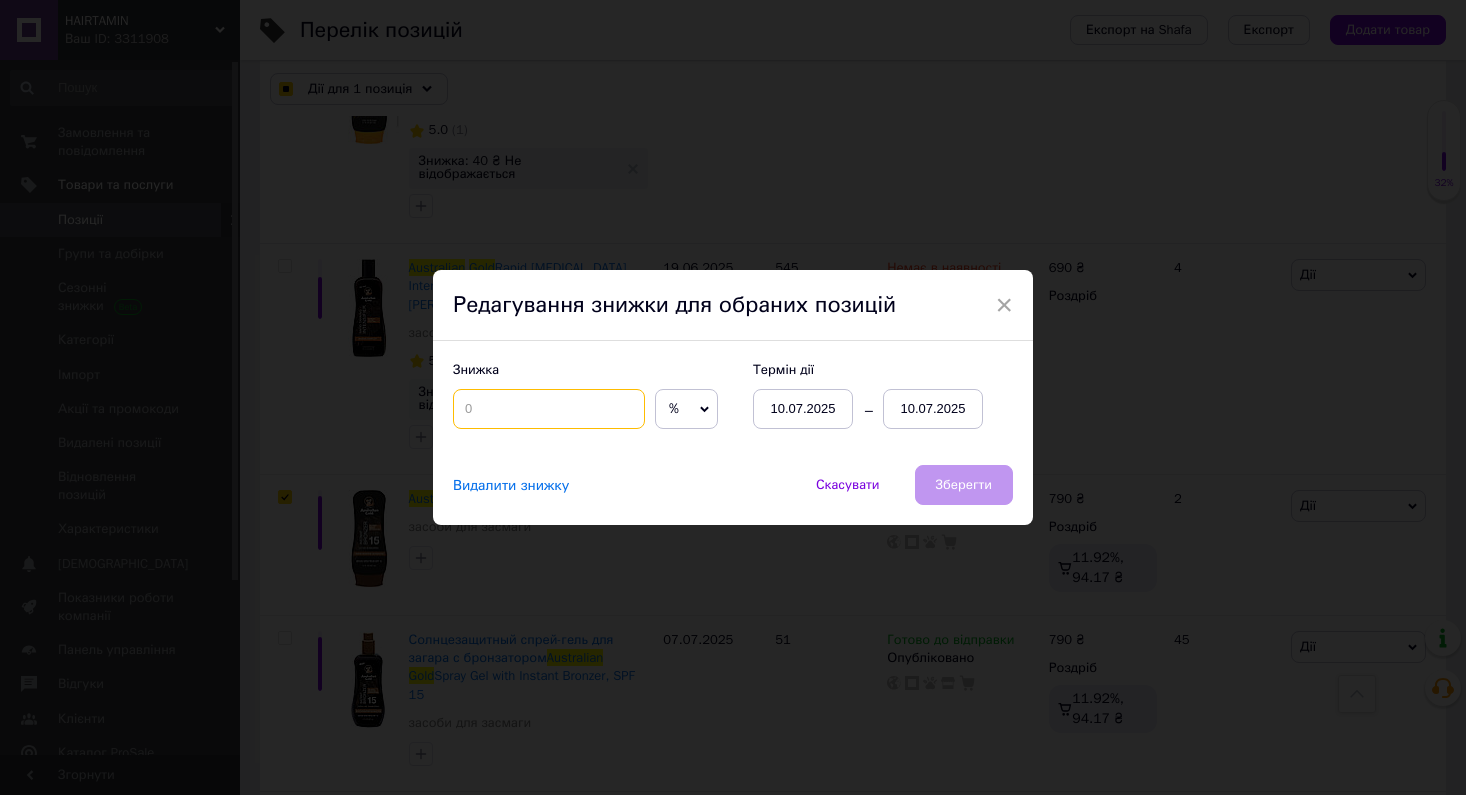checkbox on "true" 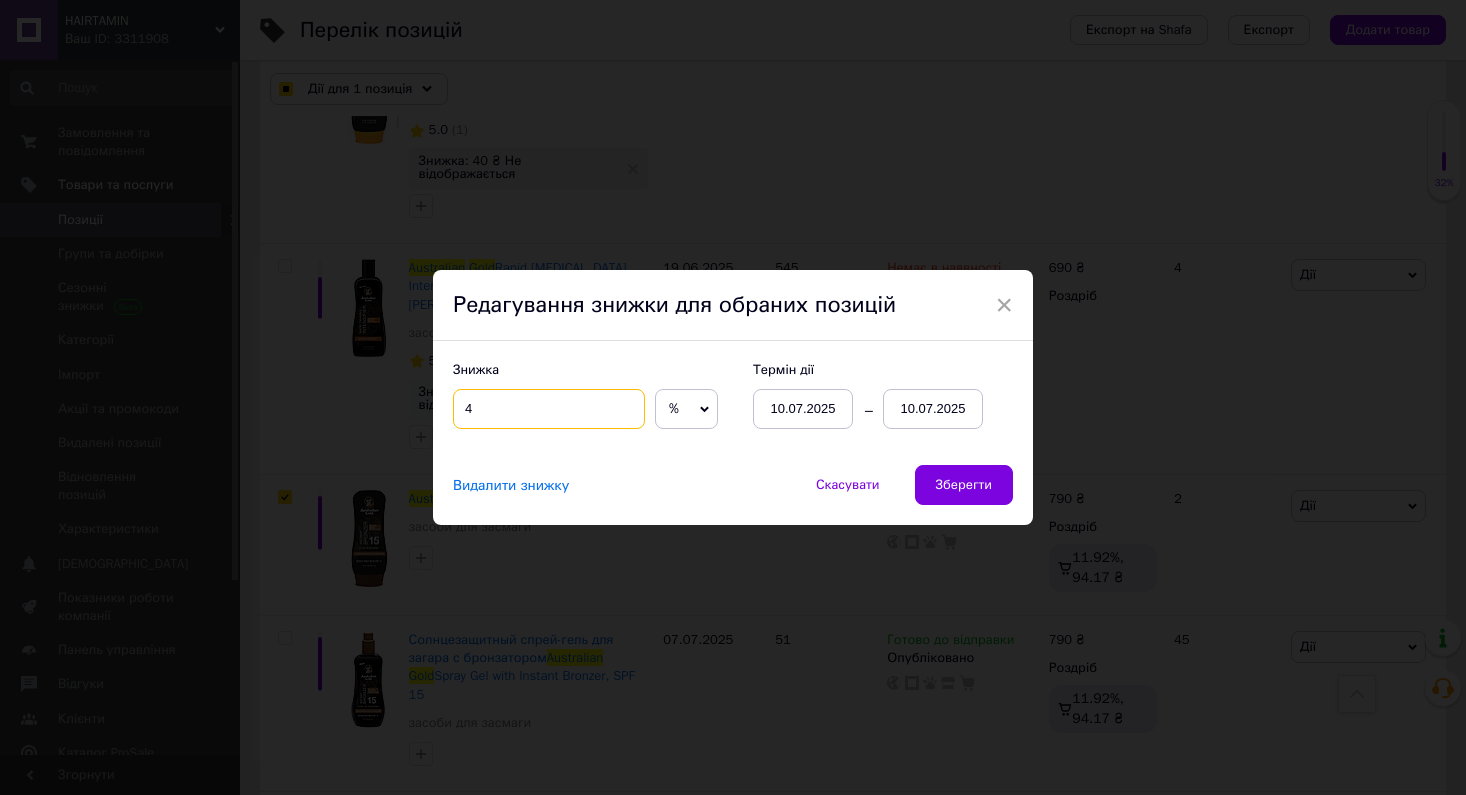 checkbox on "true" 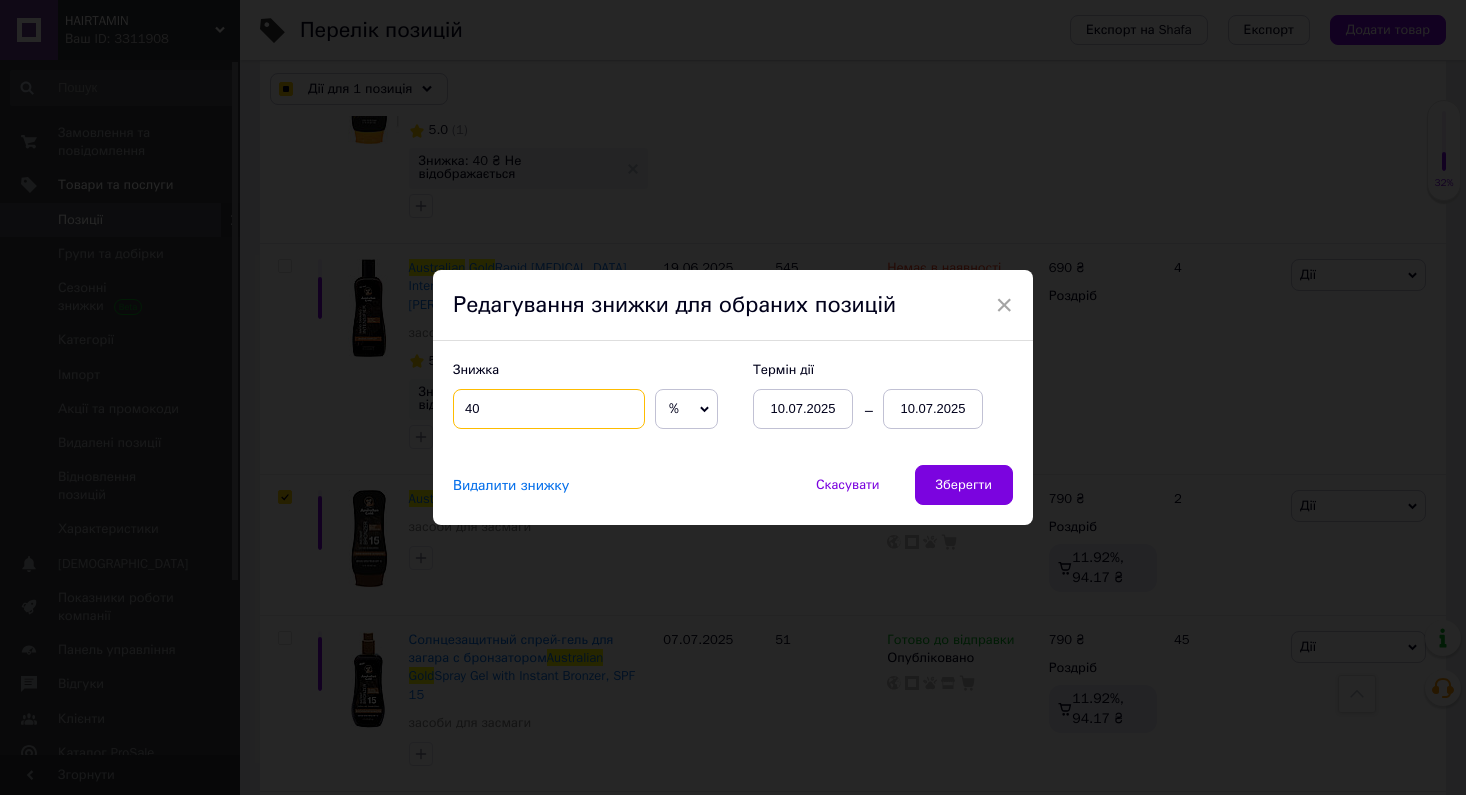 type on "40" 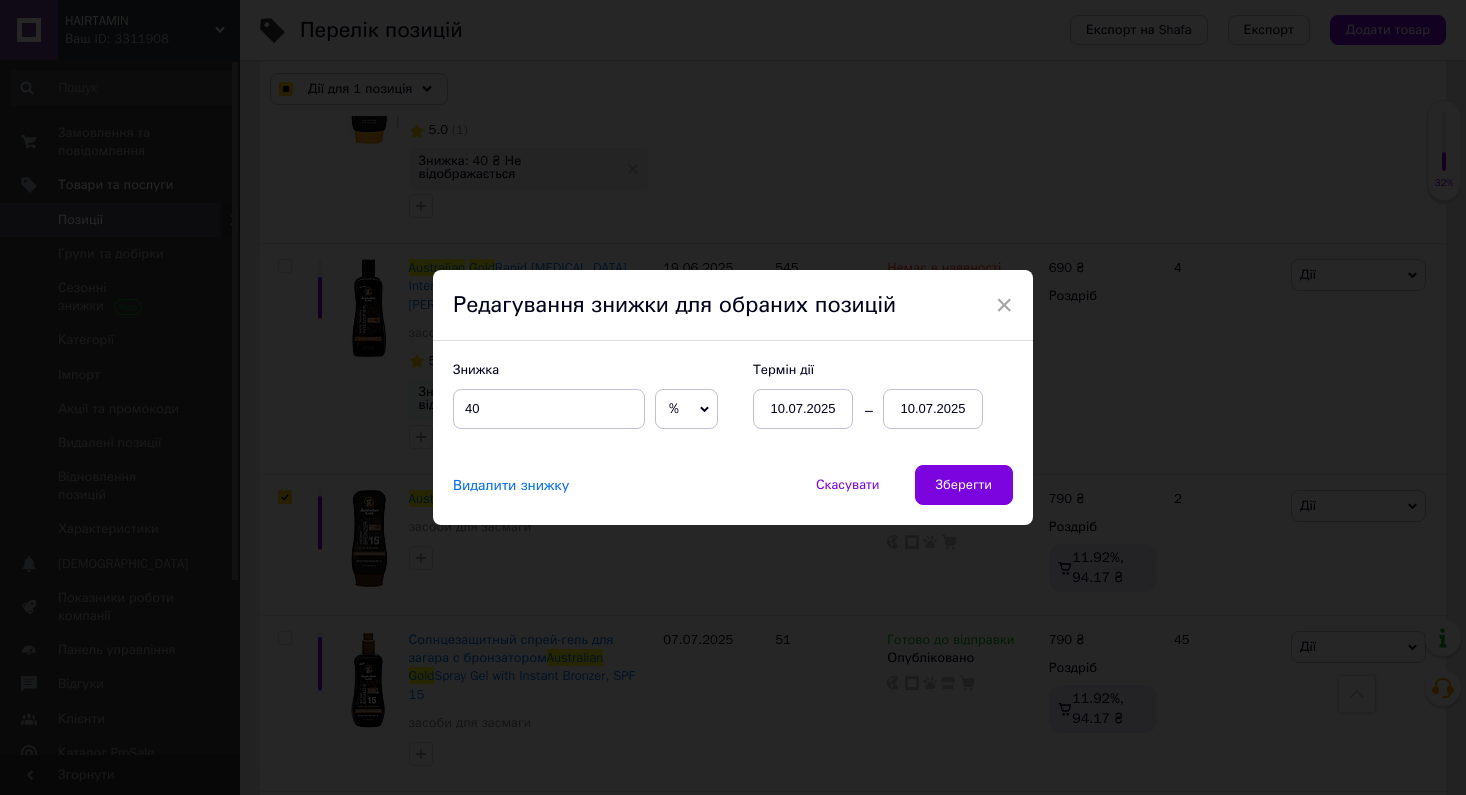 click 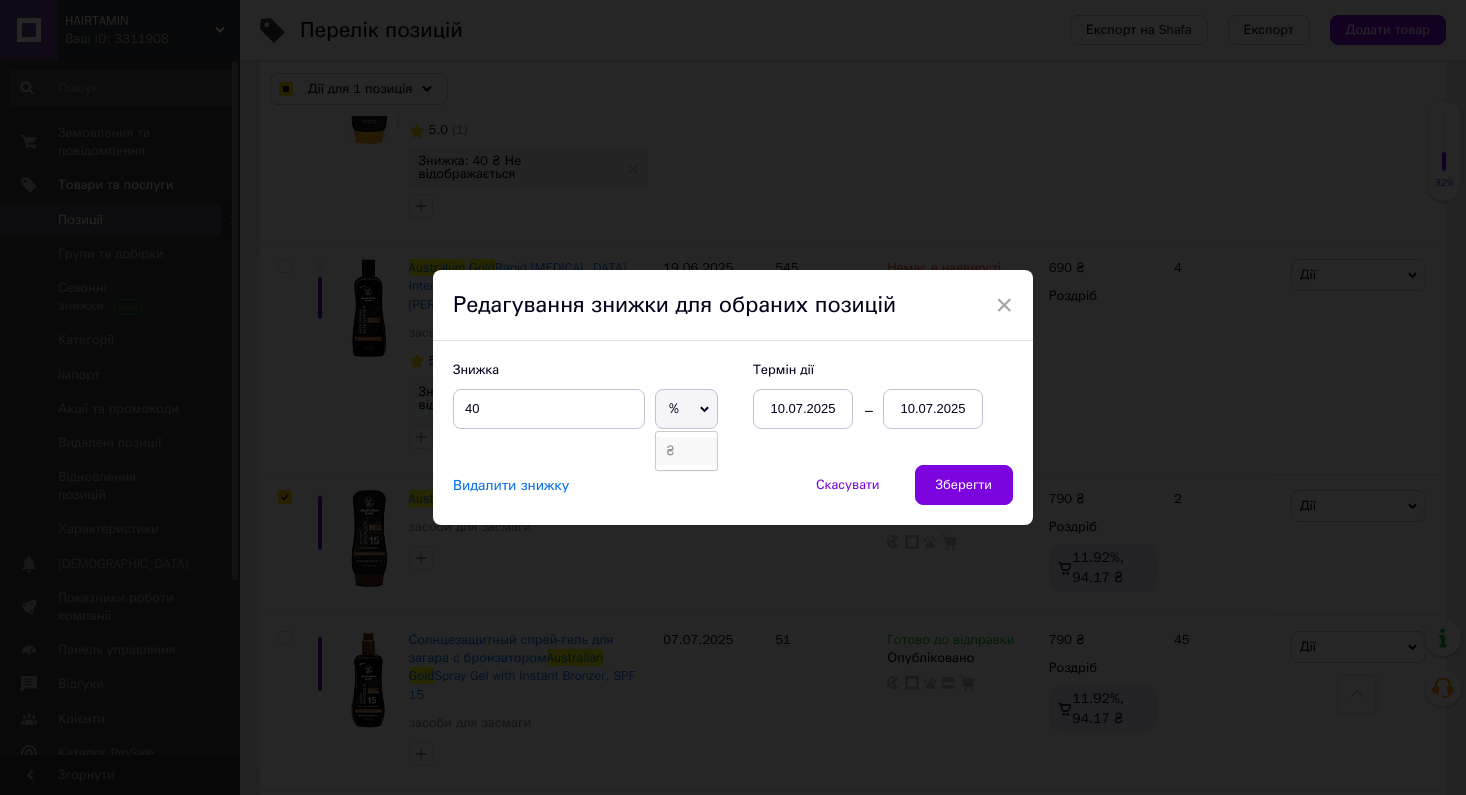 click on "₴" at bounding box center (686, 451) 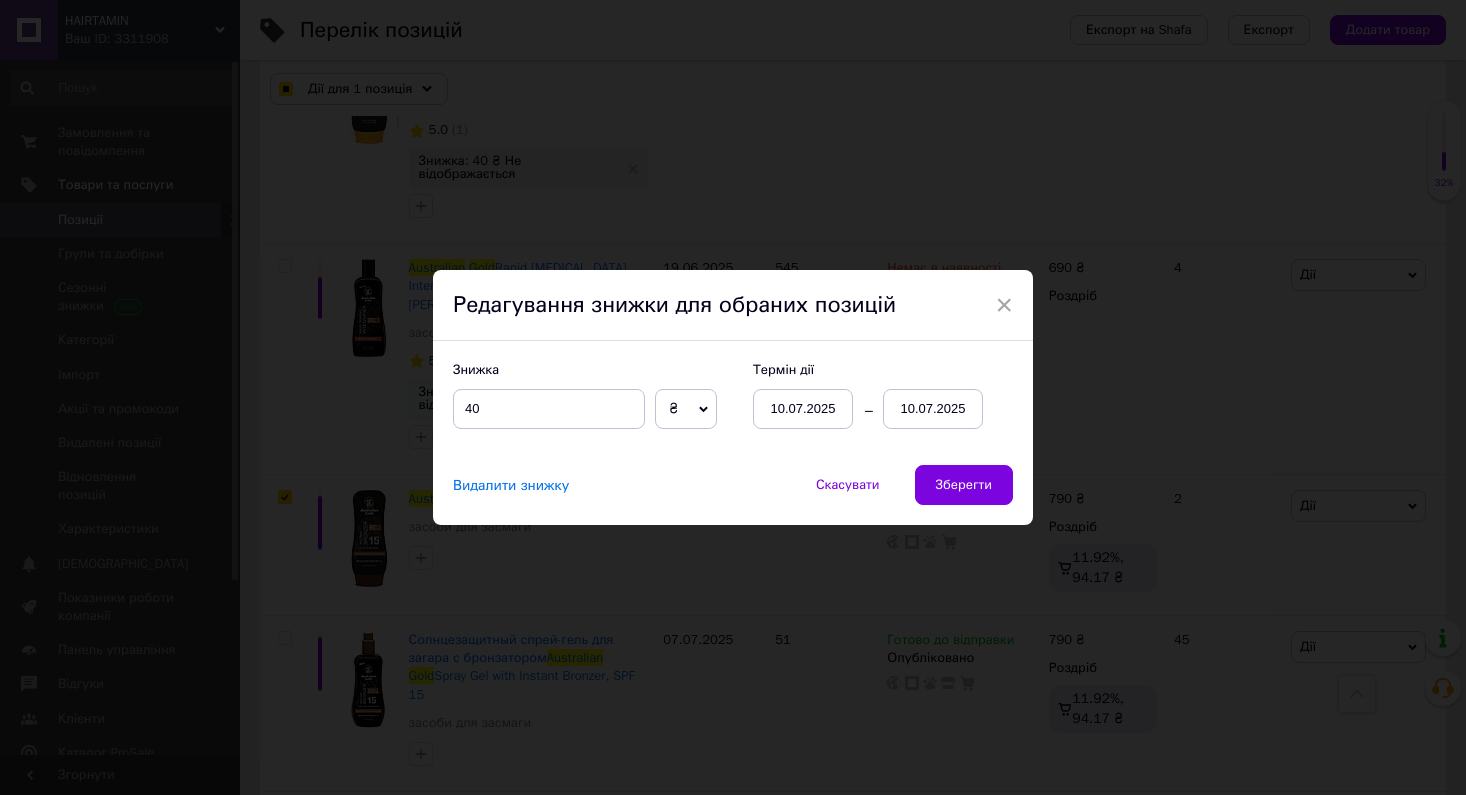 click on "10.07.2025" at bounding box center [933, 409] 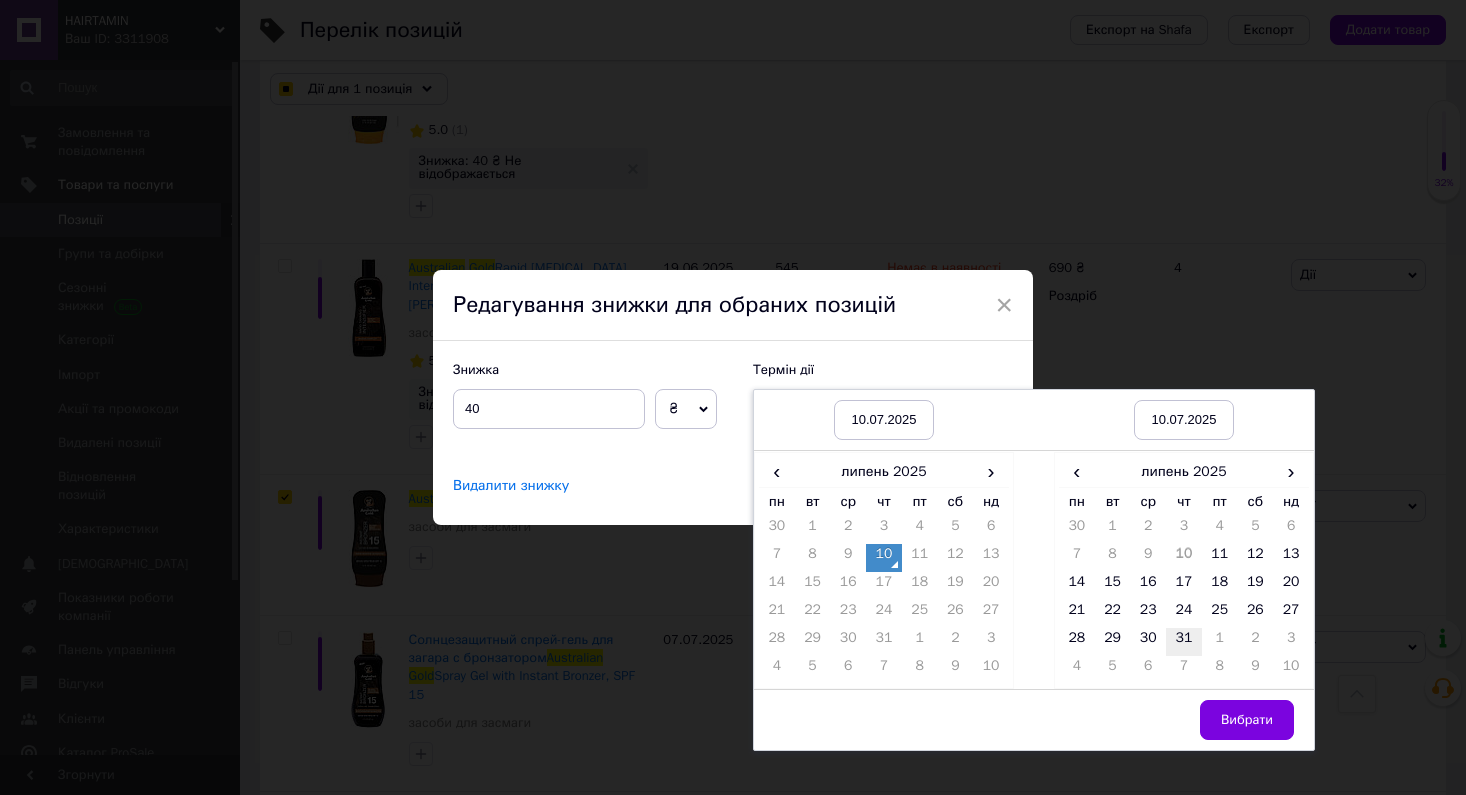 click on "31" at bounding box center (1184, 642) 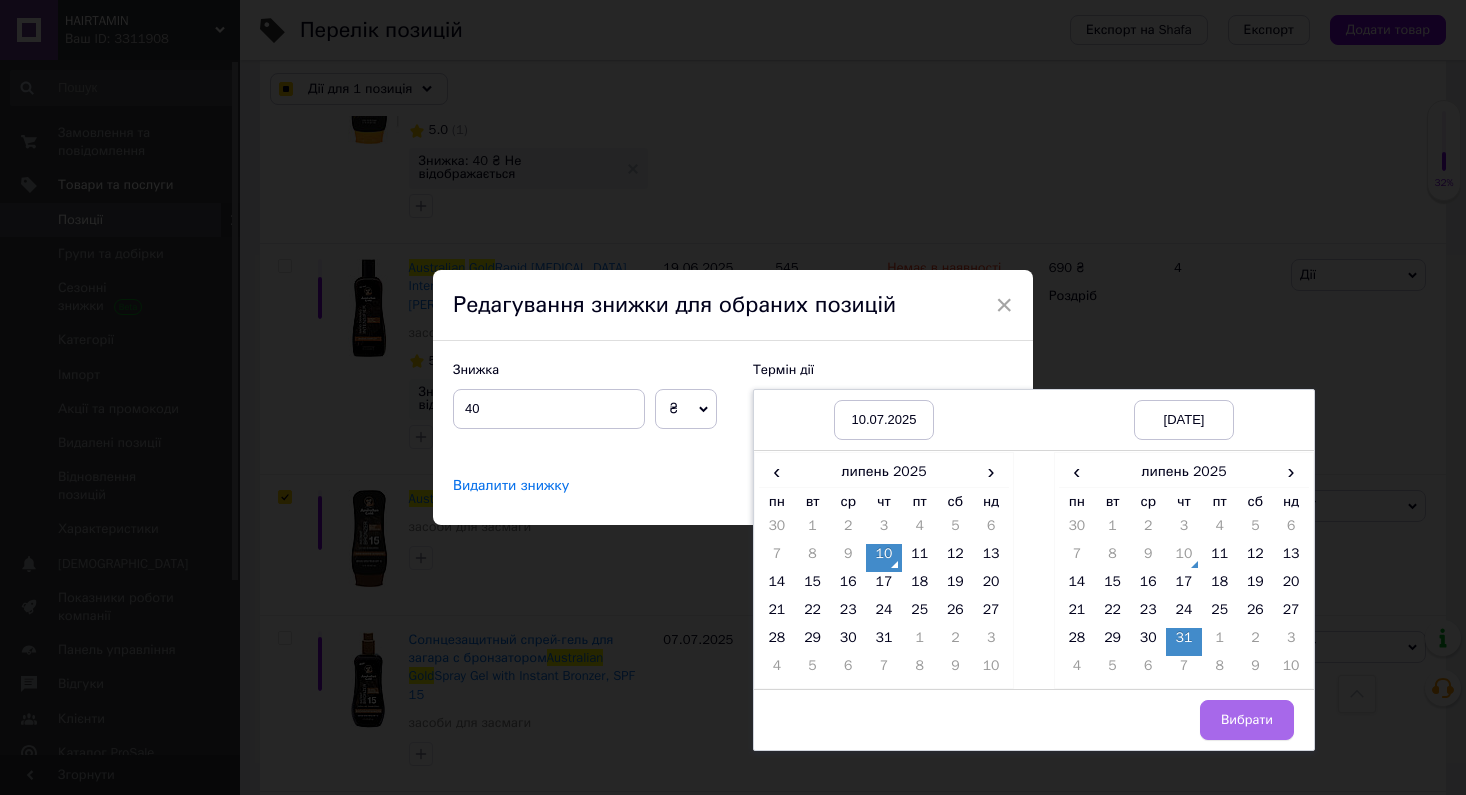 click on "Вибрати" at bounding box center (1247, 720) 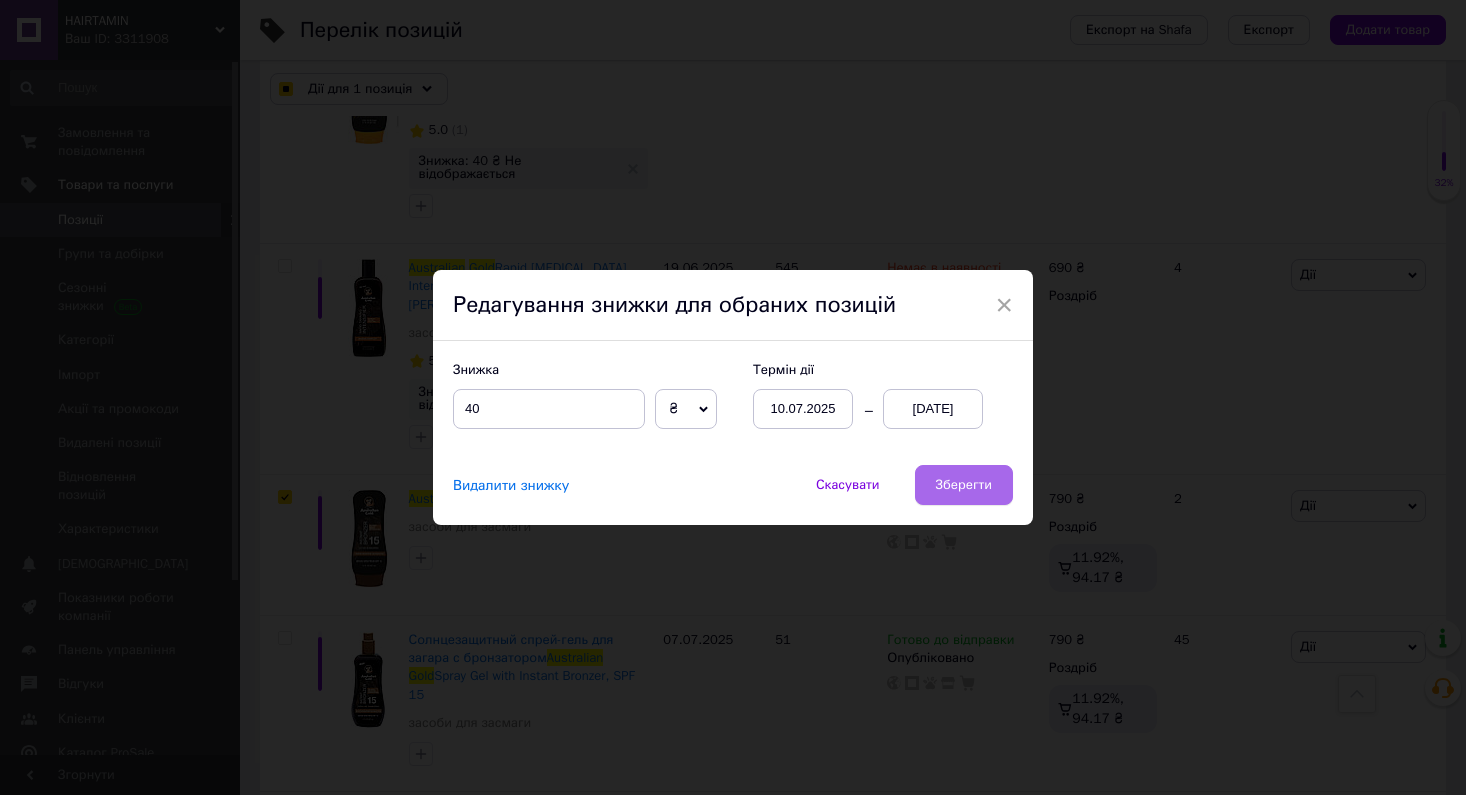 click on "Зберегти" at bounding box center [964, 485] 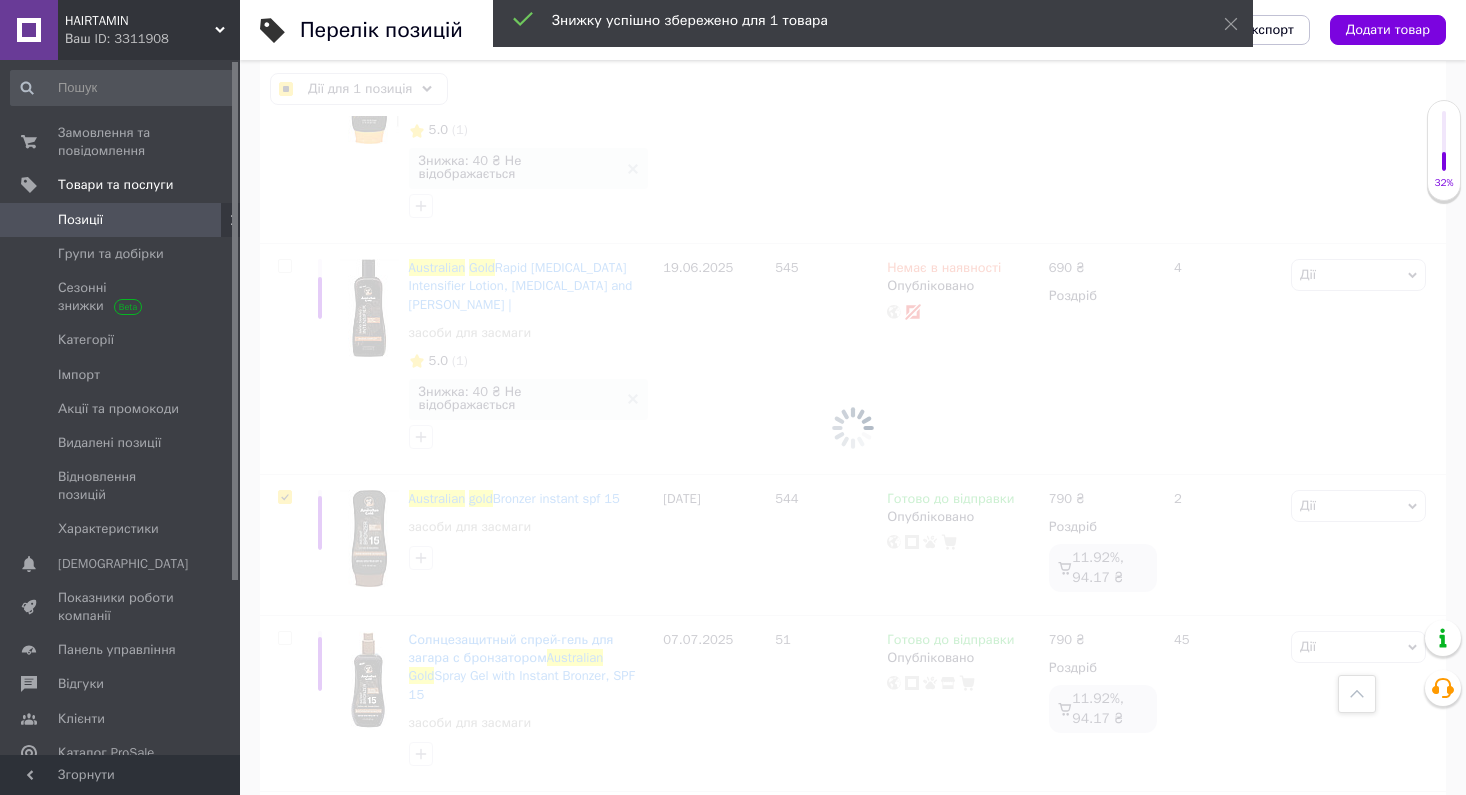 checkbox on "true" 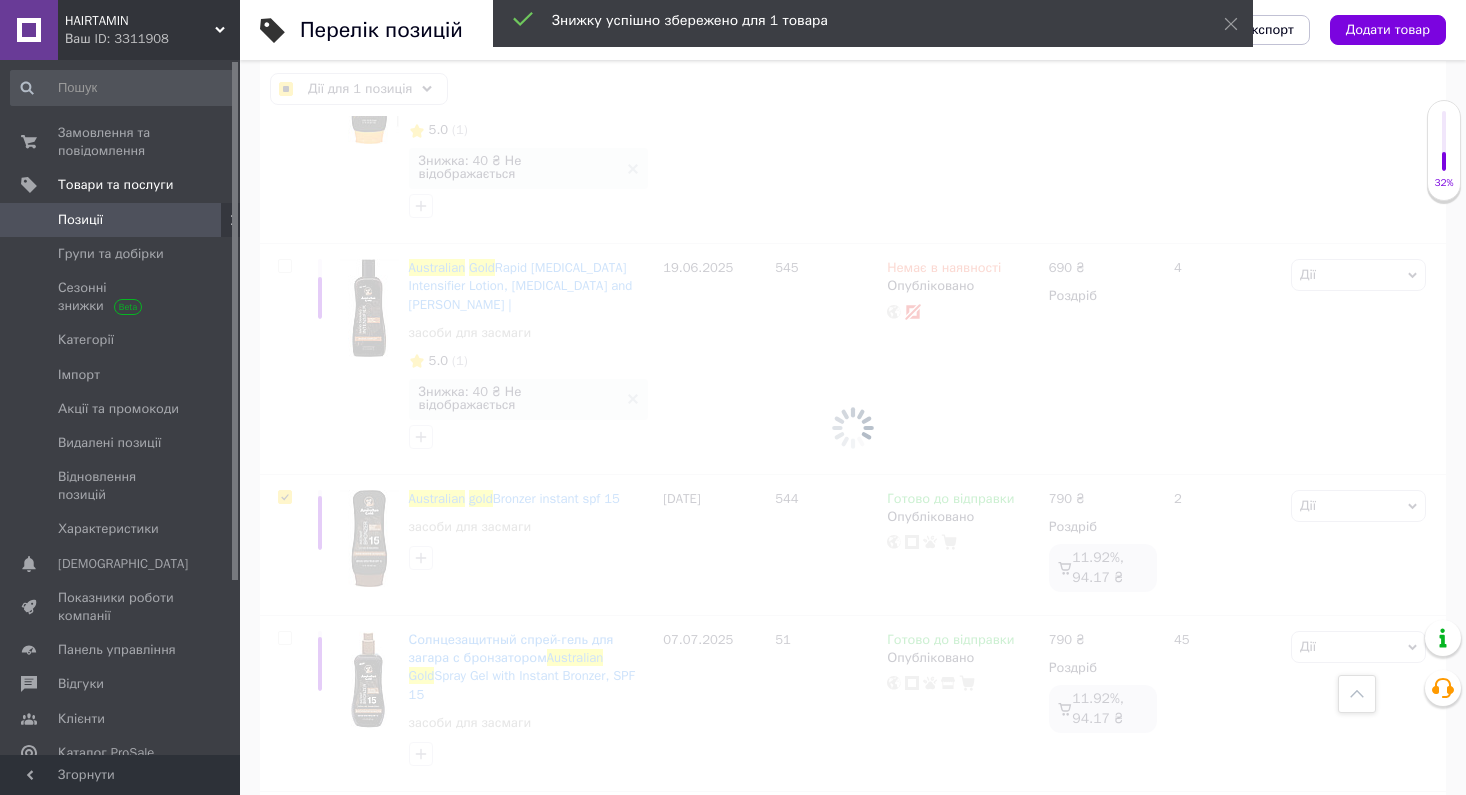 checkbox on "true" 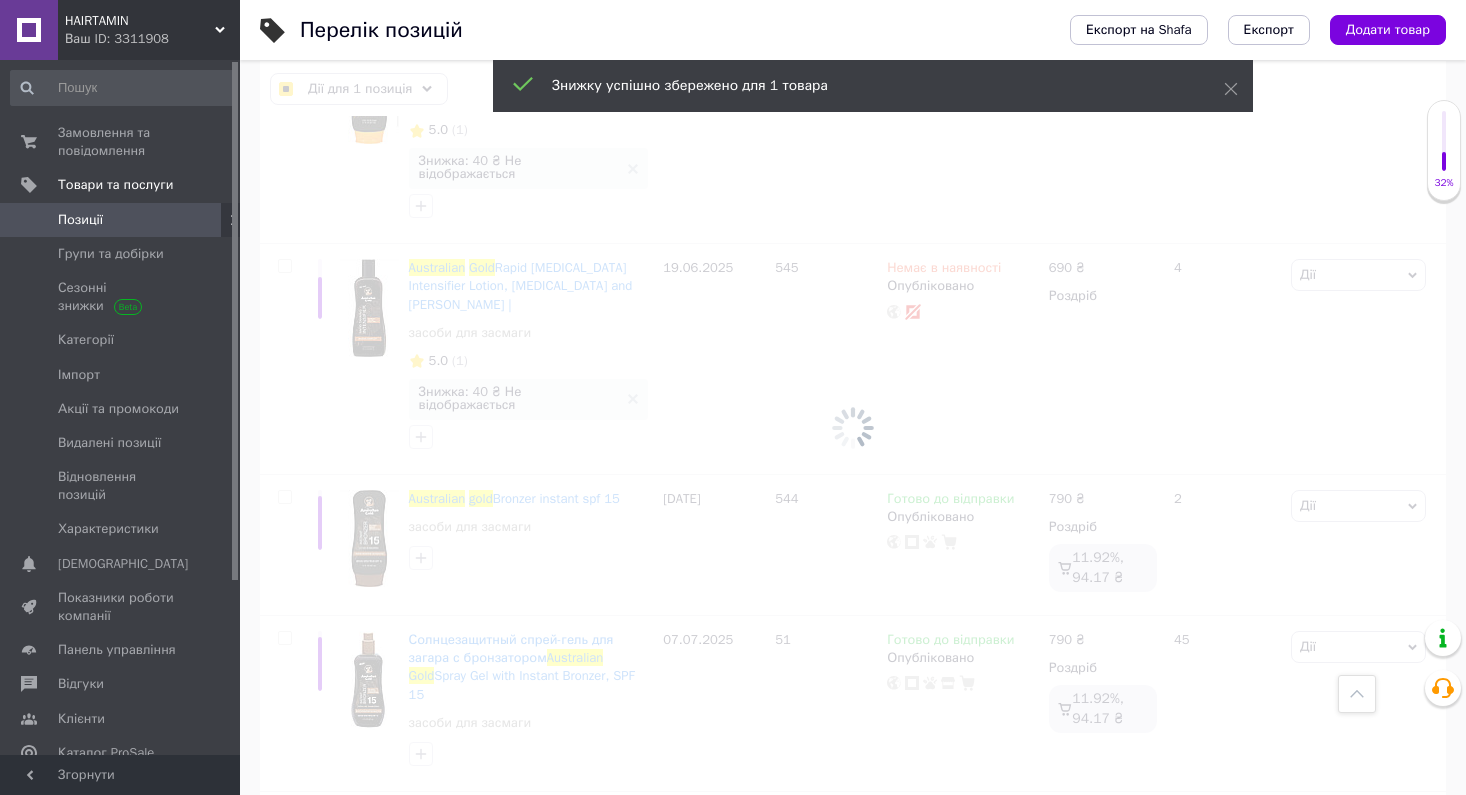 checkbox on "false" 